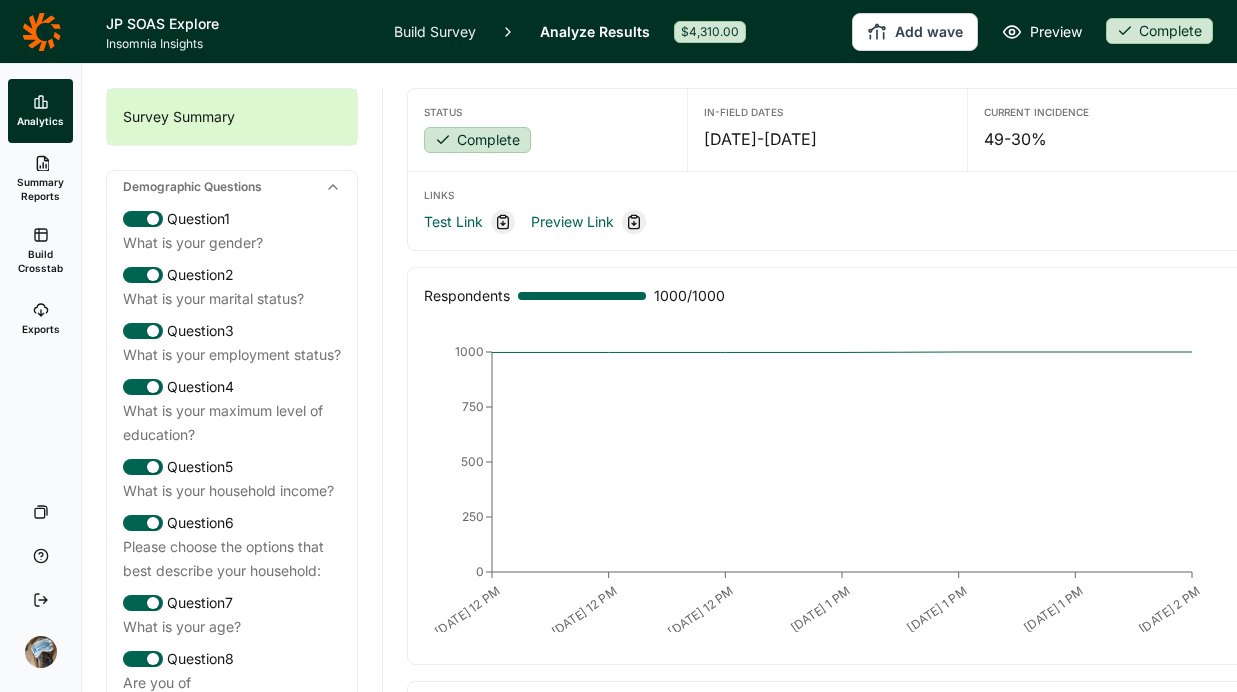 scroll, scrollTop: 0, scrollLeft: 0, axis: both 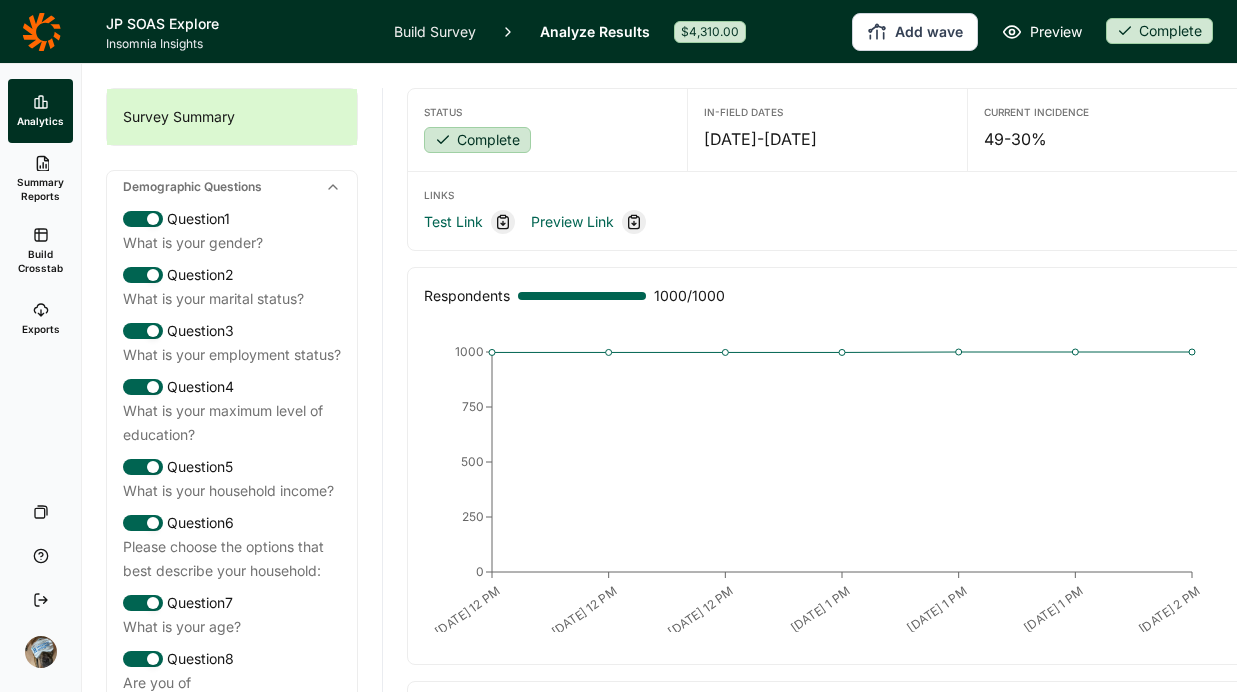 click 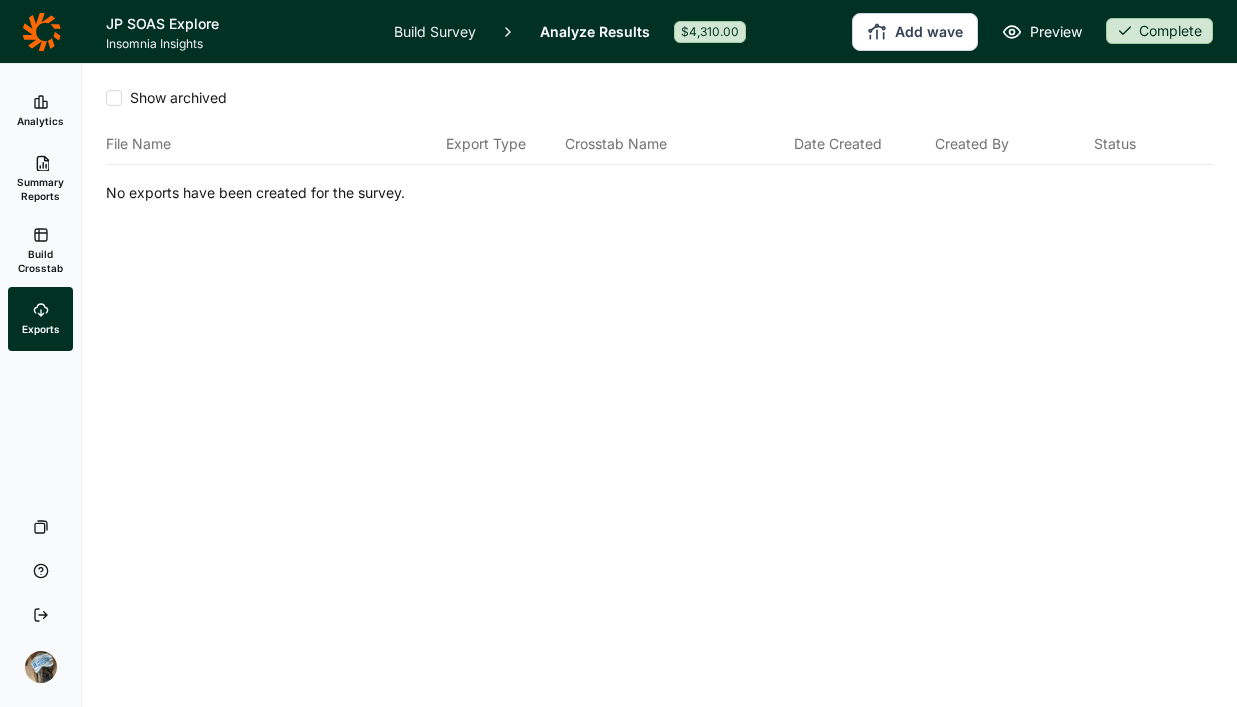 click on "Summary Reports" at bounding box center (40, 179) 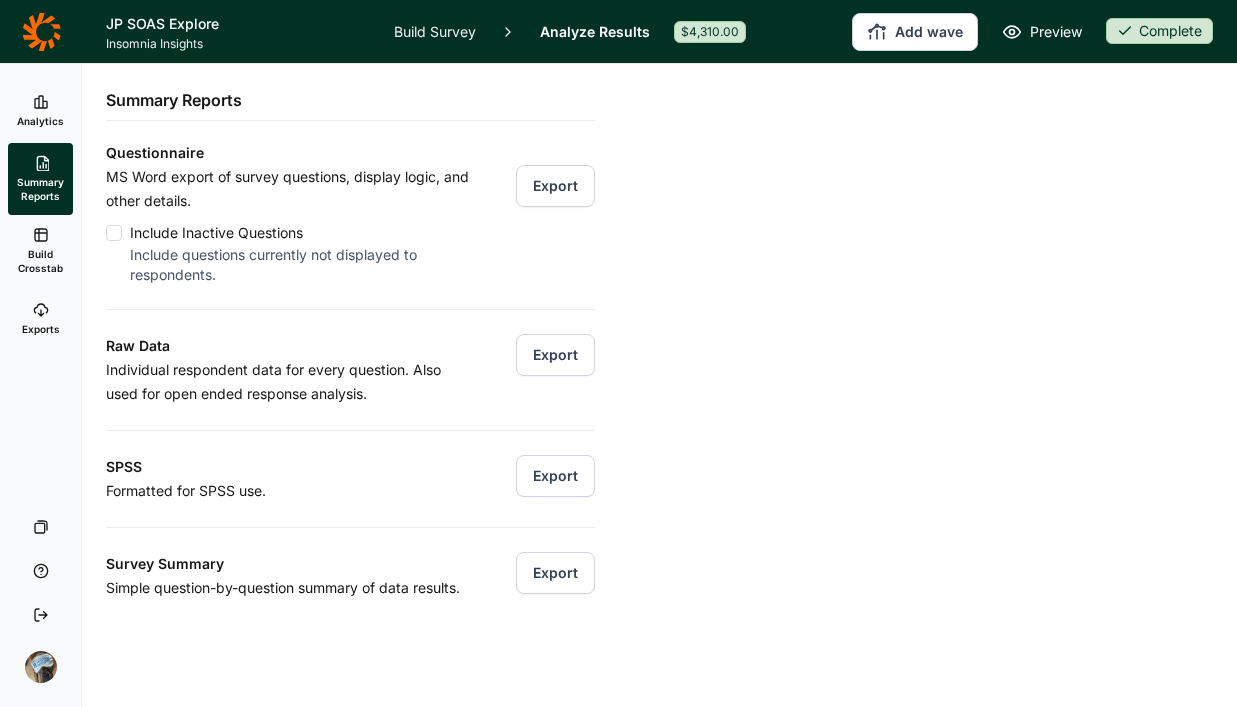 click on "Export" at bounding box center [555, 355] 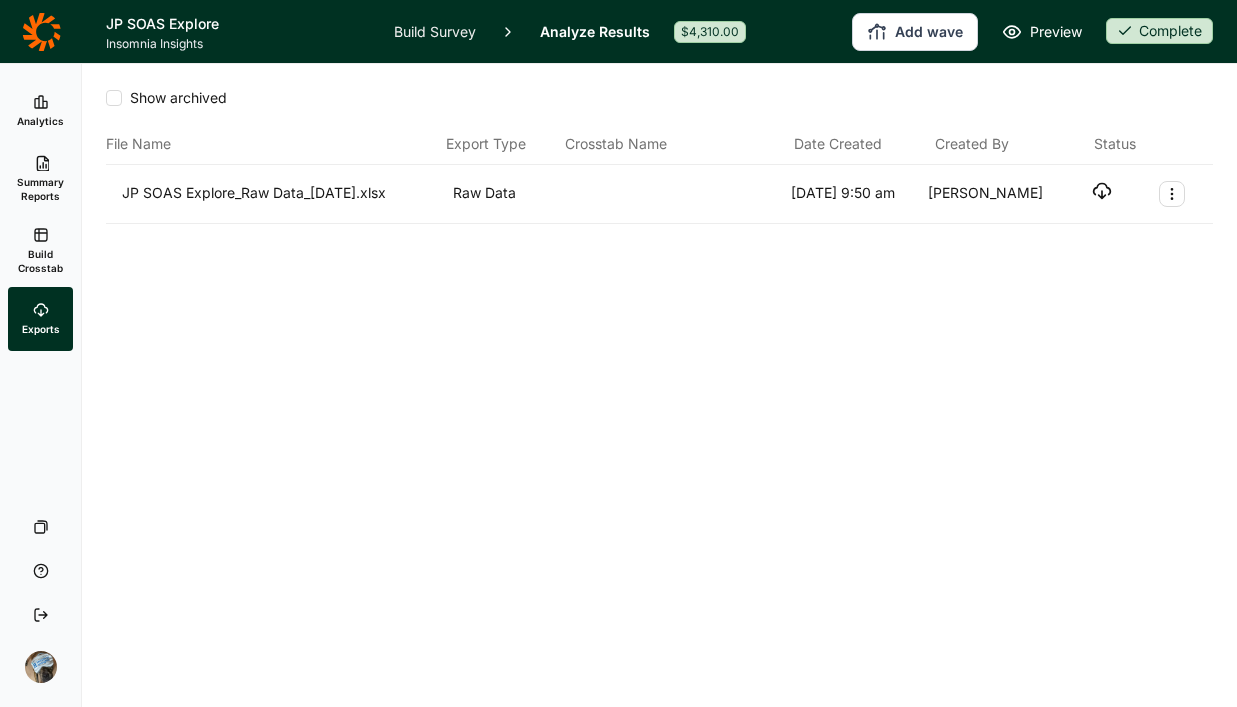 click 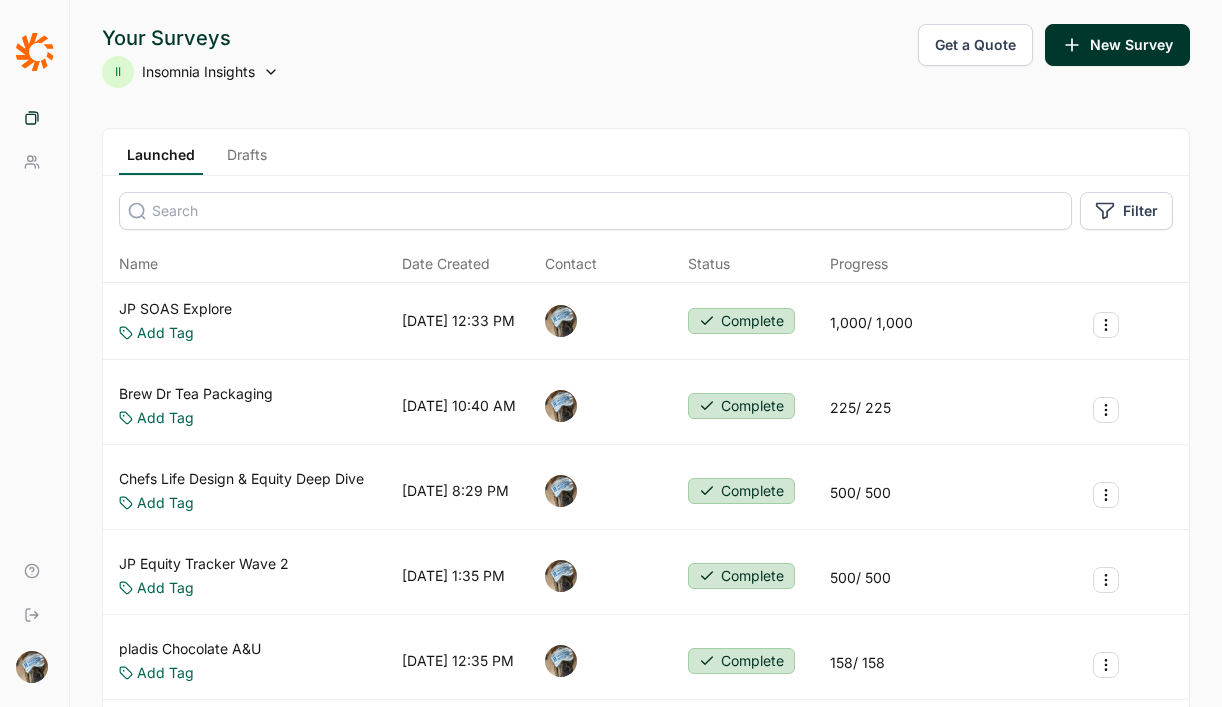 click on "JP SOAS Explore" at bounding box center [175, 309] 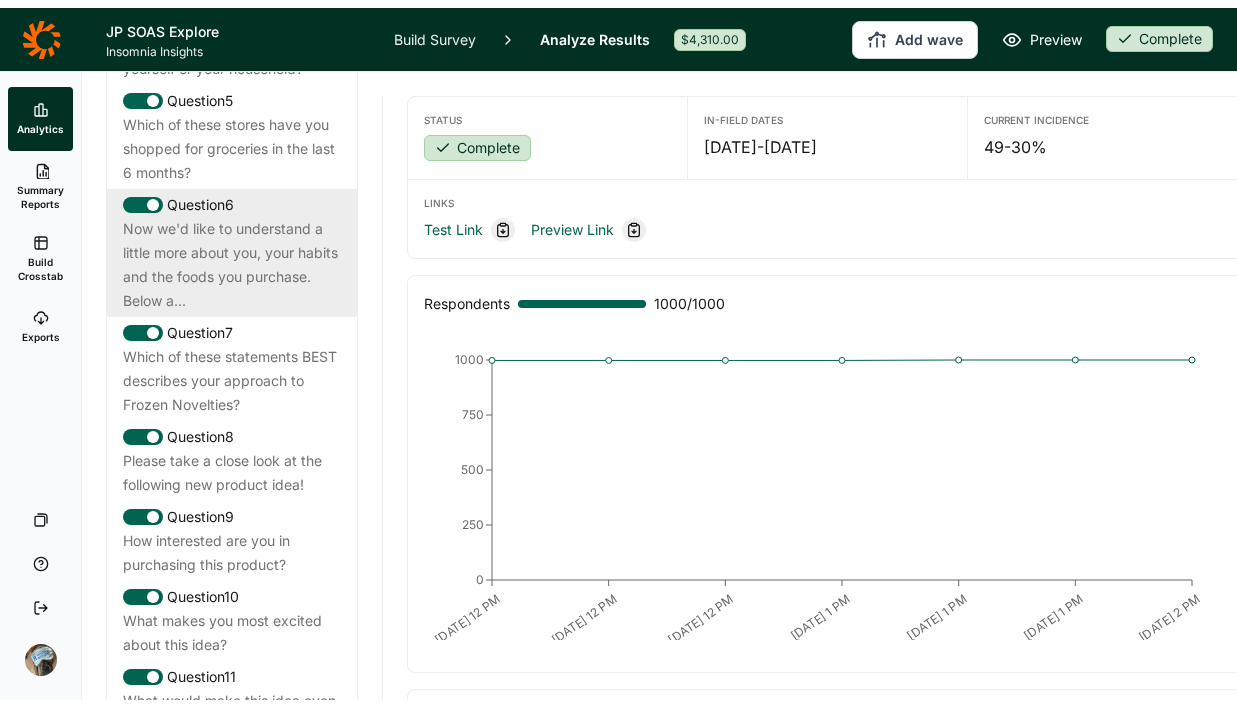 scroll, scrollTop: 1422, scrollLeft: 0, axis: vertical 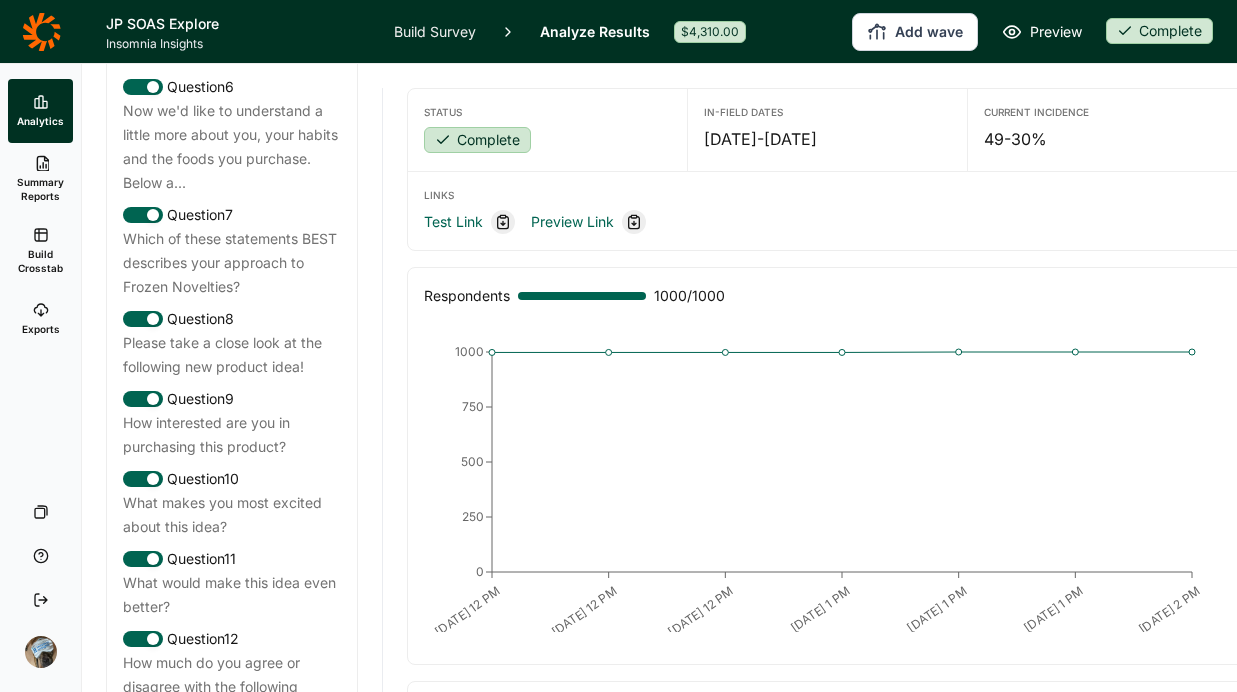 click 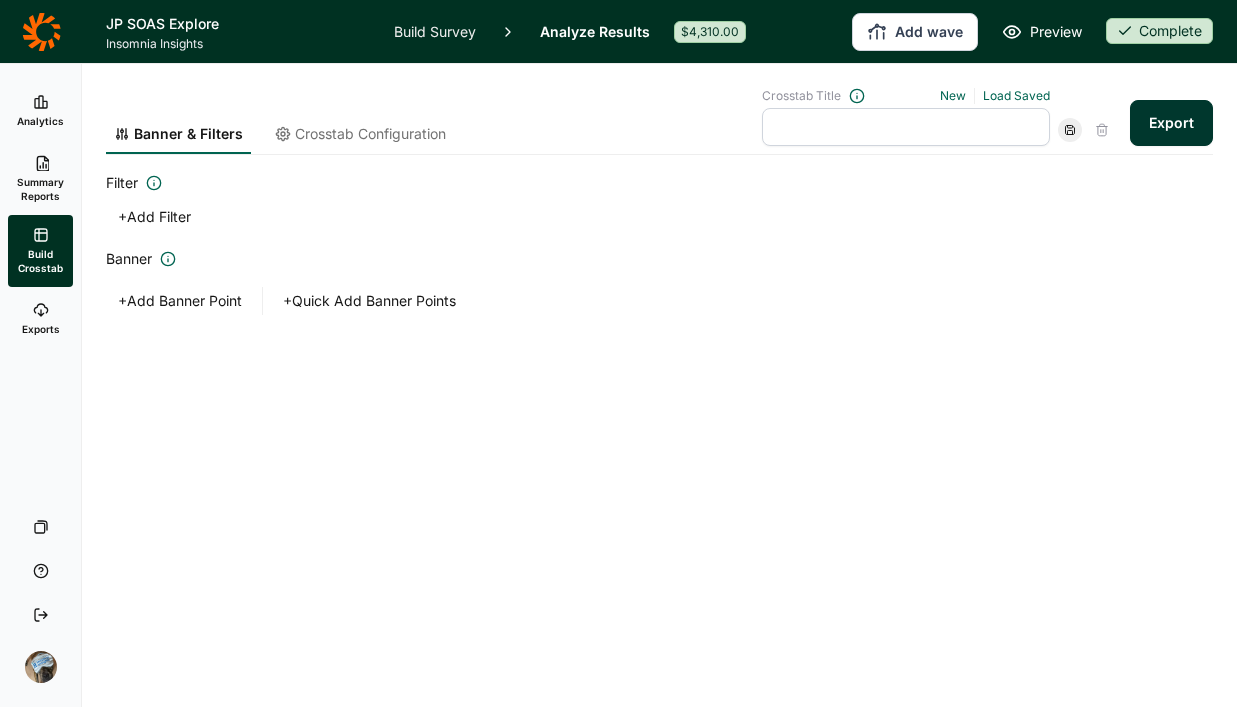 click on "Crosstab Configuration" at bounding box center [370, 134] 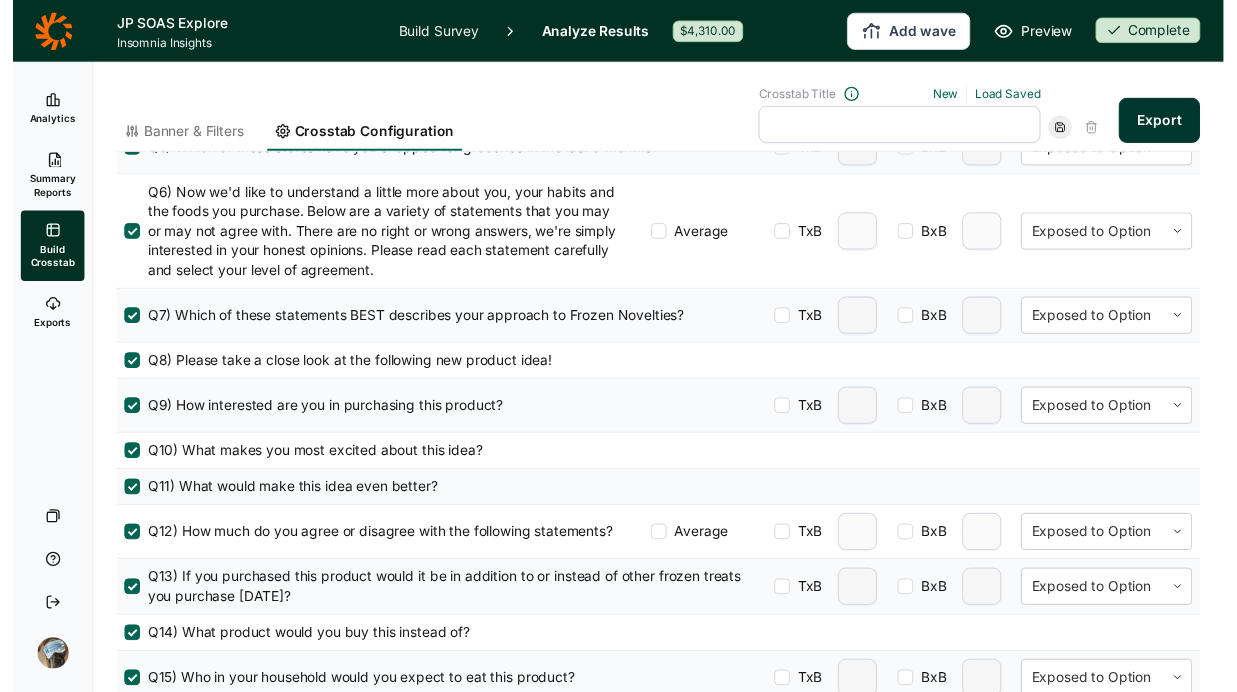 scroll, scrollTop: 950, scrollLeft: 0, axis: vertical 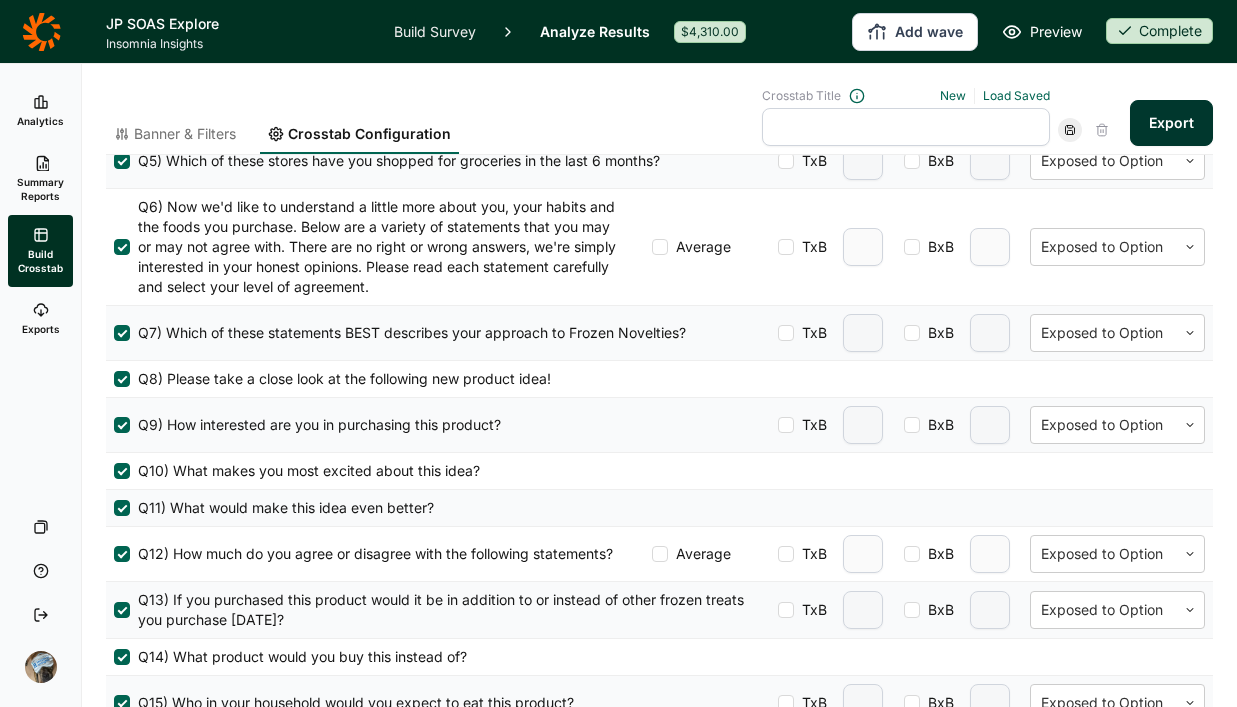 click 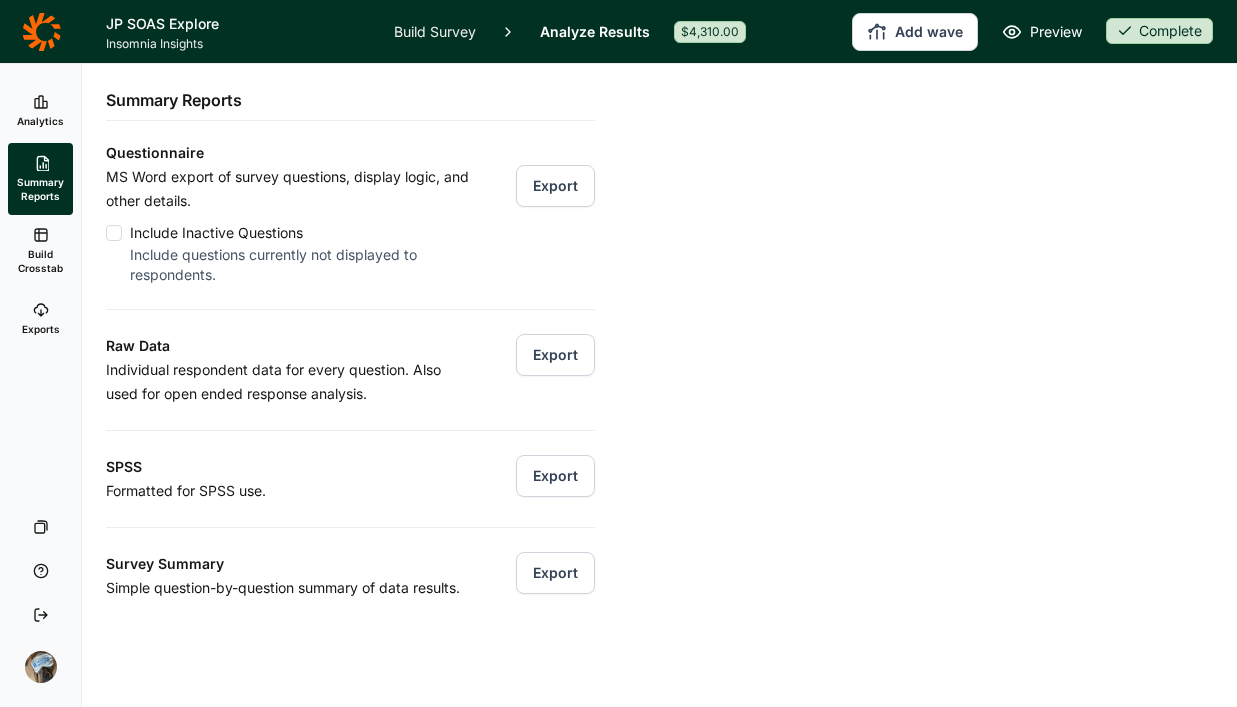 click on "Analytics" at bounding box center [40, 111] 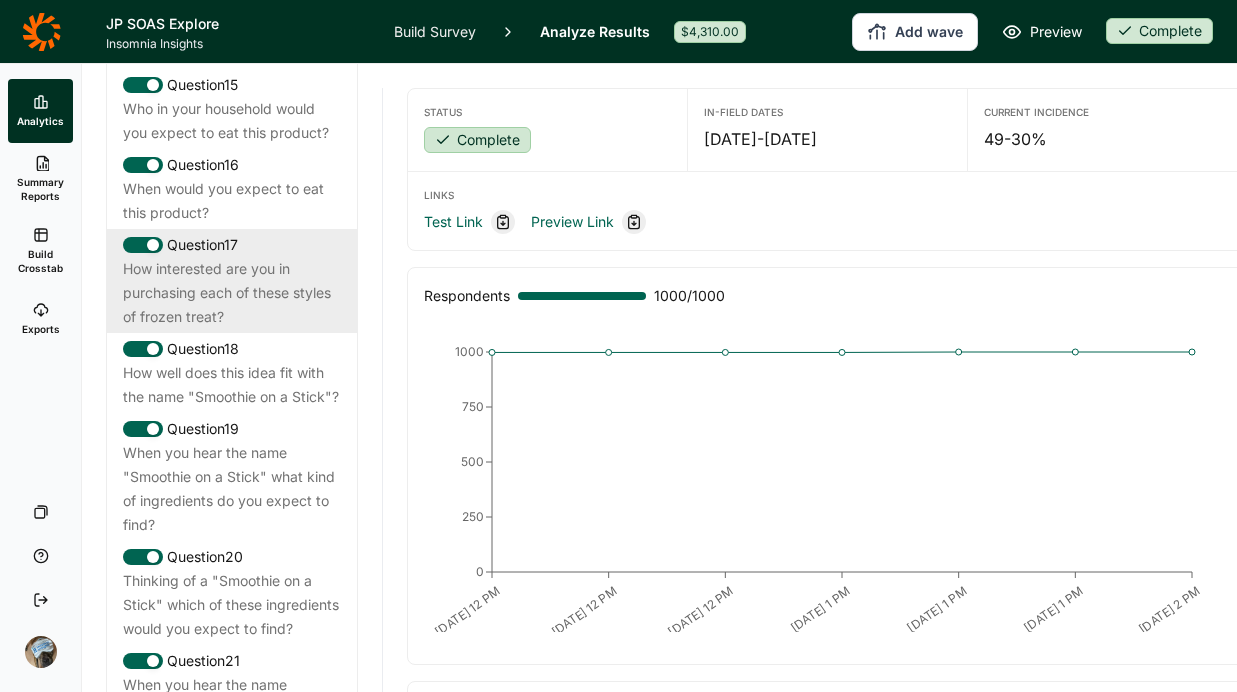 scroll, scrollTop: 2286, scrollLeft: 0, axis: vertical 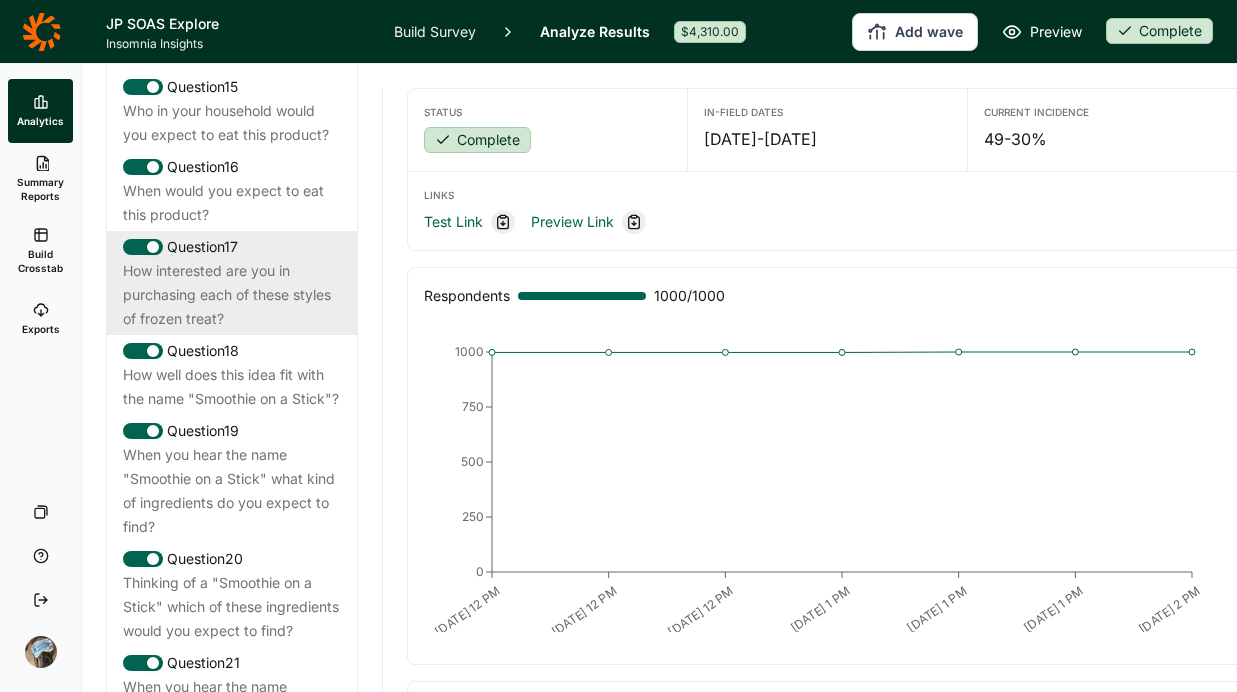 click on "How well does this idea fit with the name "Smoothie on a Stick"?" at bounding box center [232, 387] 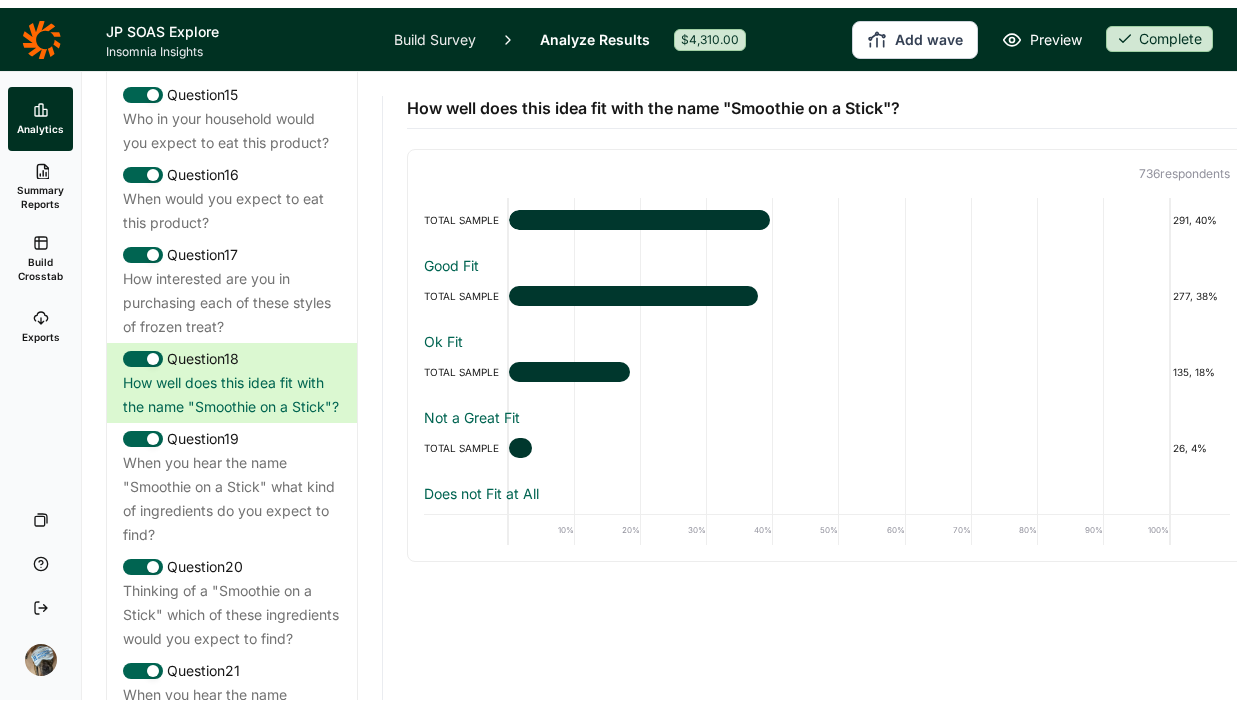 scroll, scrollTop: 0, scrollLeft: 0, axis: both 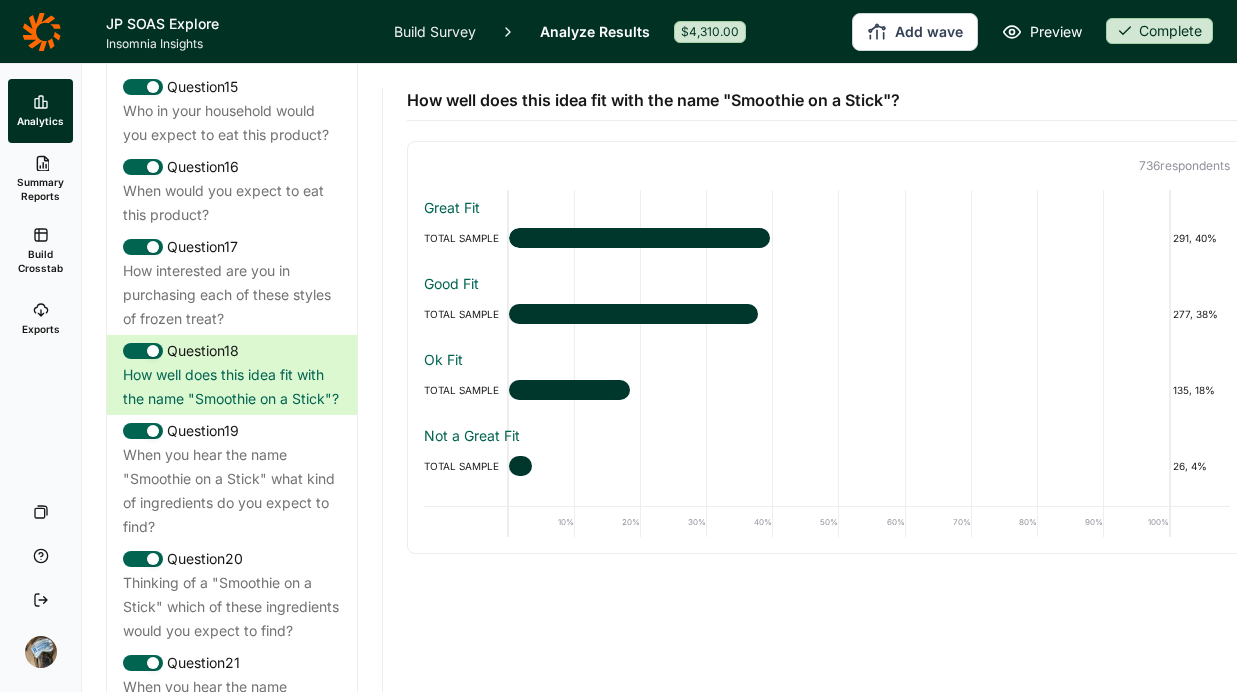 click on "Summary Reports" at bounding box center (40, 189) 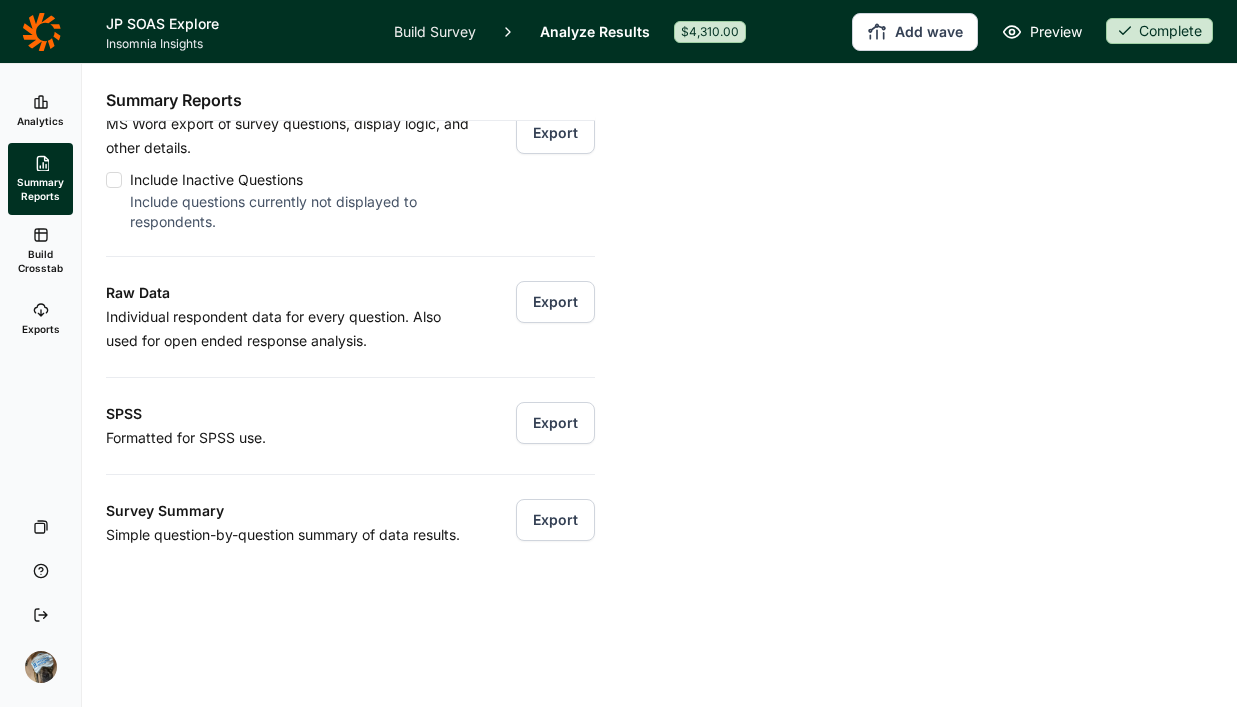 scroll, scrollTop: 77, scrollLeft: 0, axis: vertical 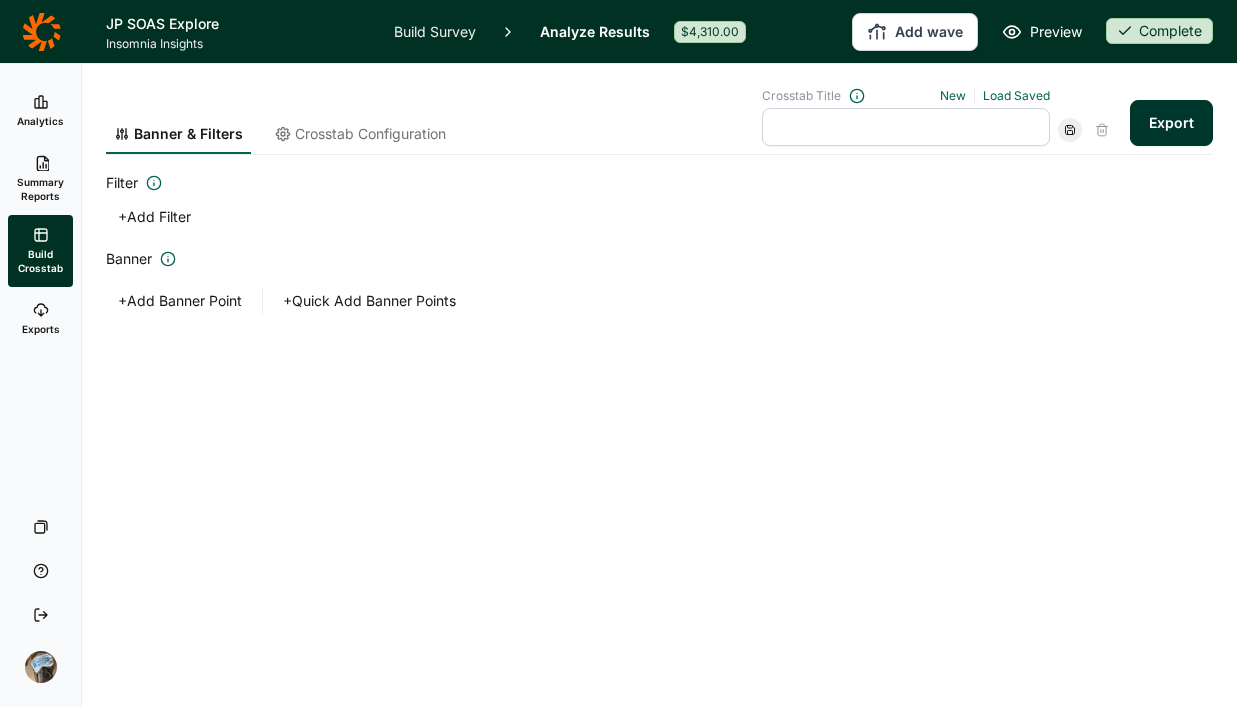 click on "Banner & Filters Crosstab Configuration" at bounding box center (280, 121) 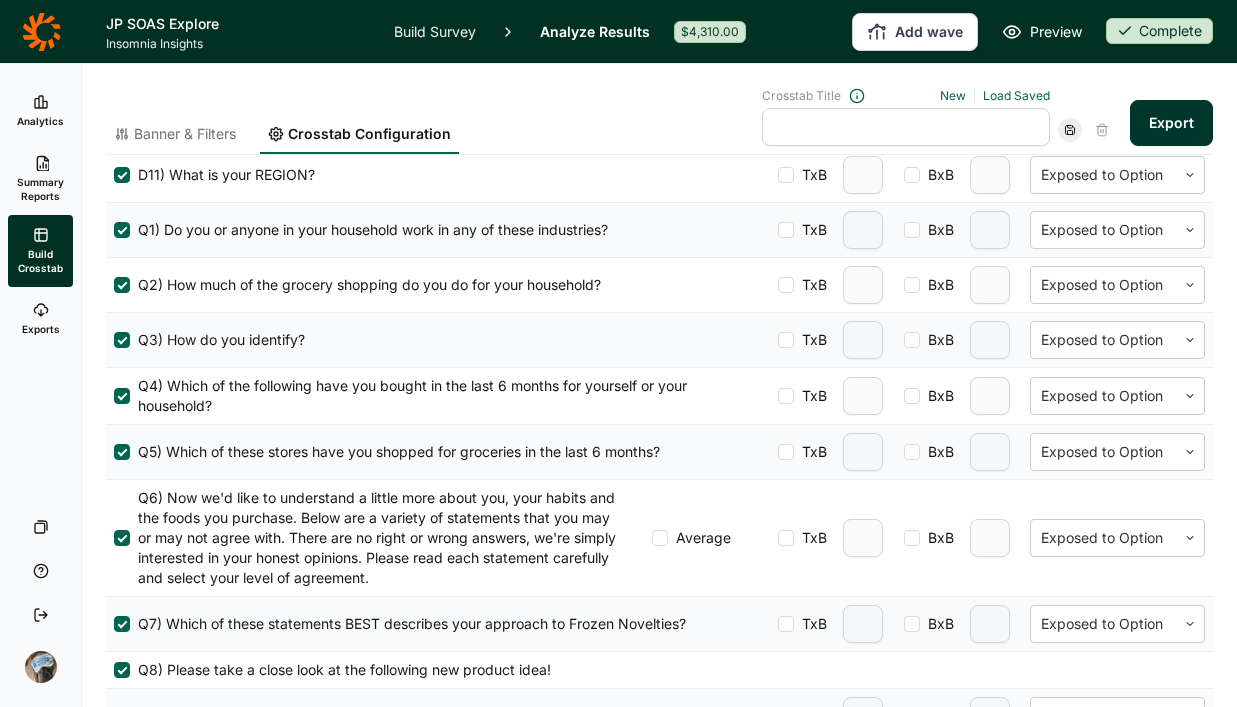 scroll, scrollTop: 655, scrollLeft: 0, axis: vertical 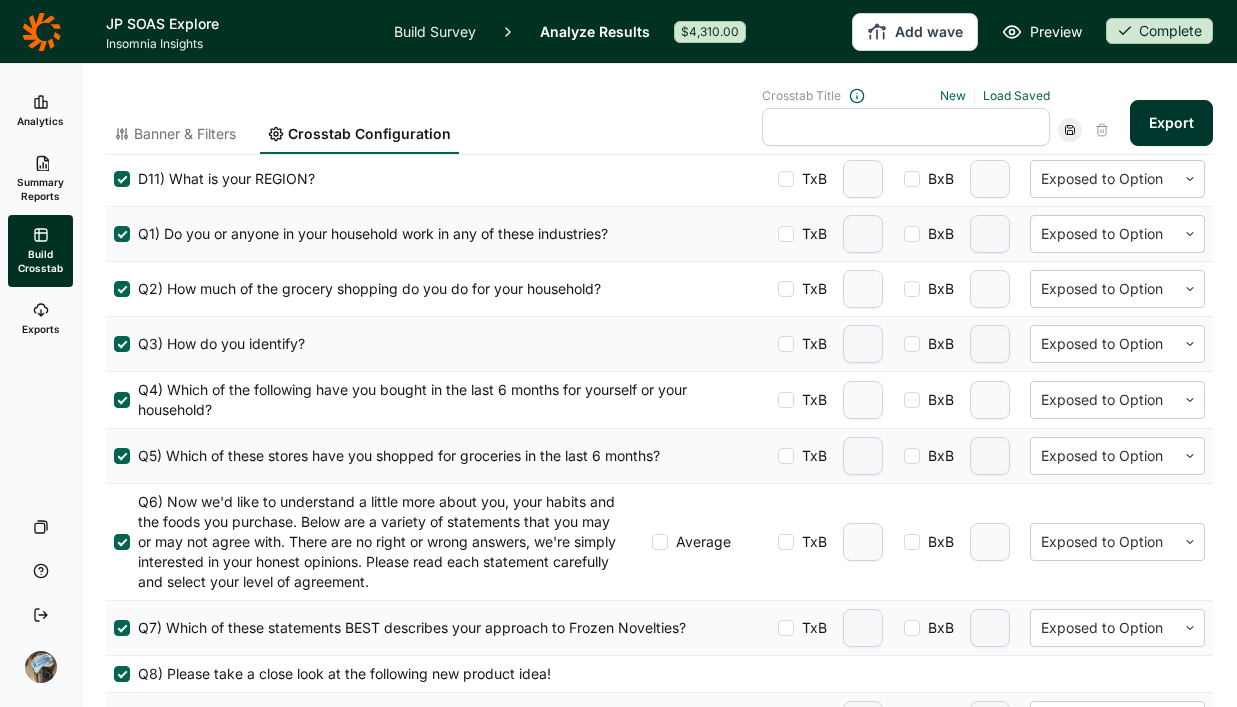 click at bounding box center [122, 344] 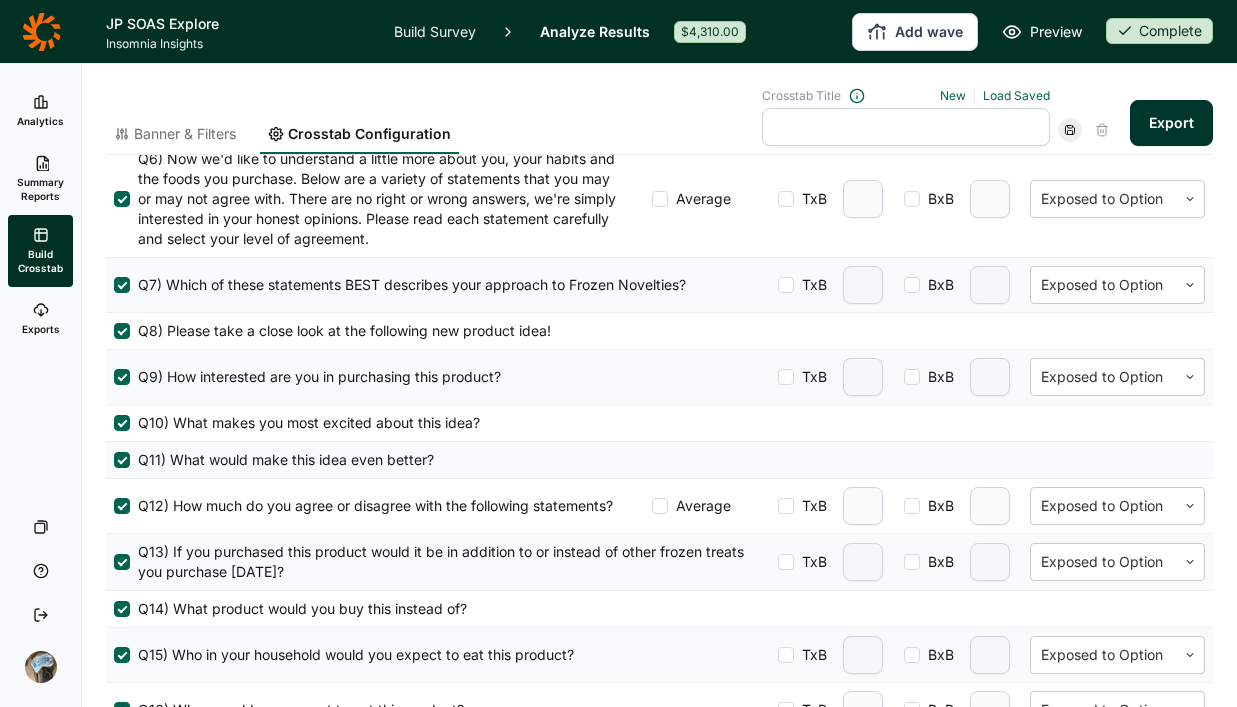 scroll, scrollTop: 1000, scrollLeft: 0, axis: vertical 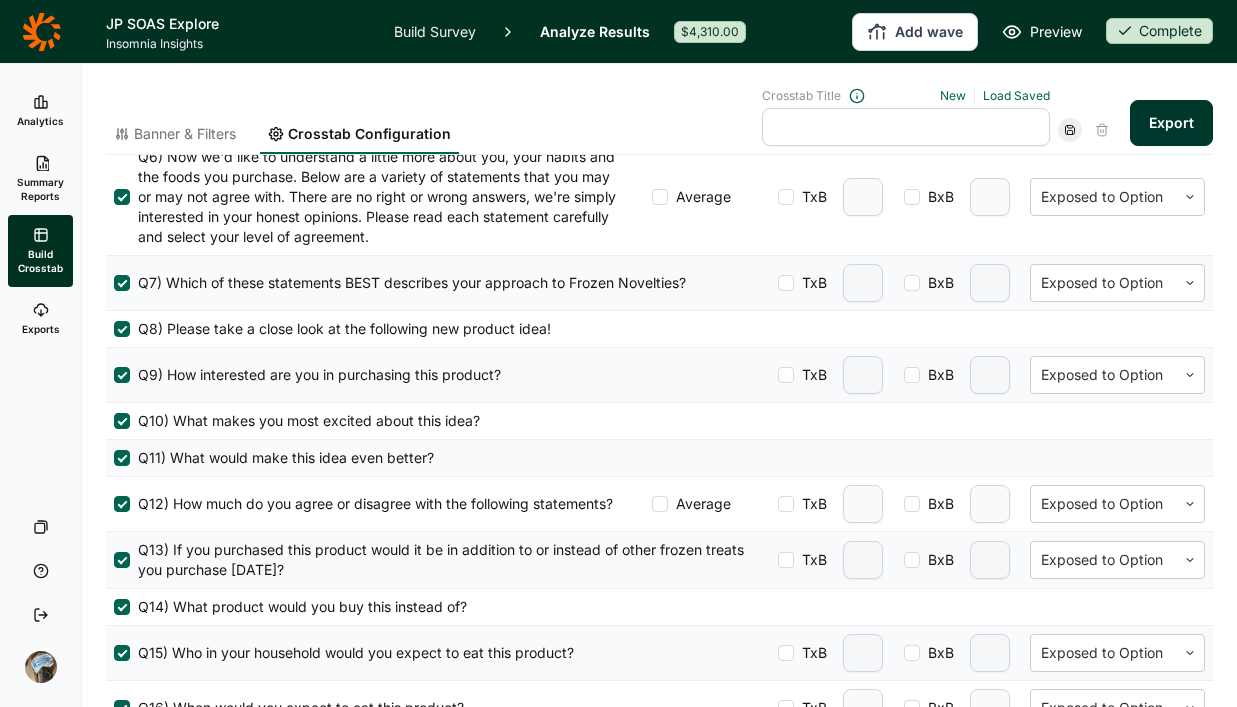 click at bounding box center (786, 375) 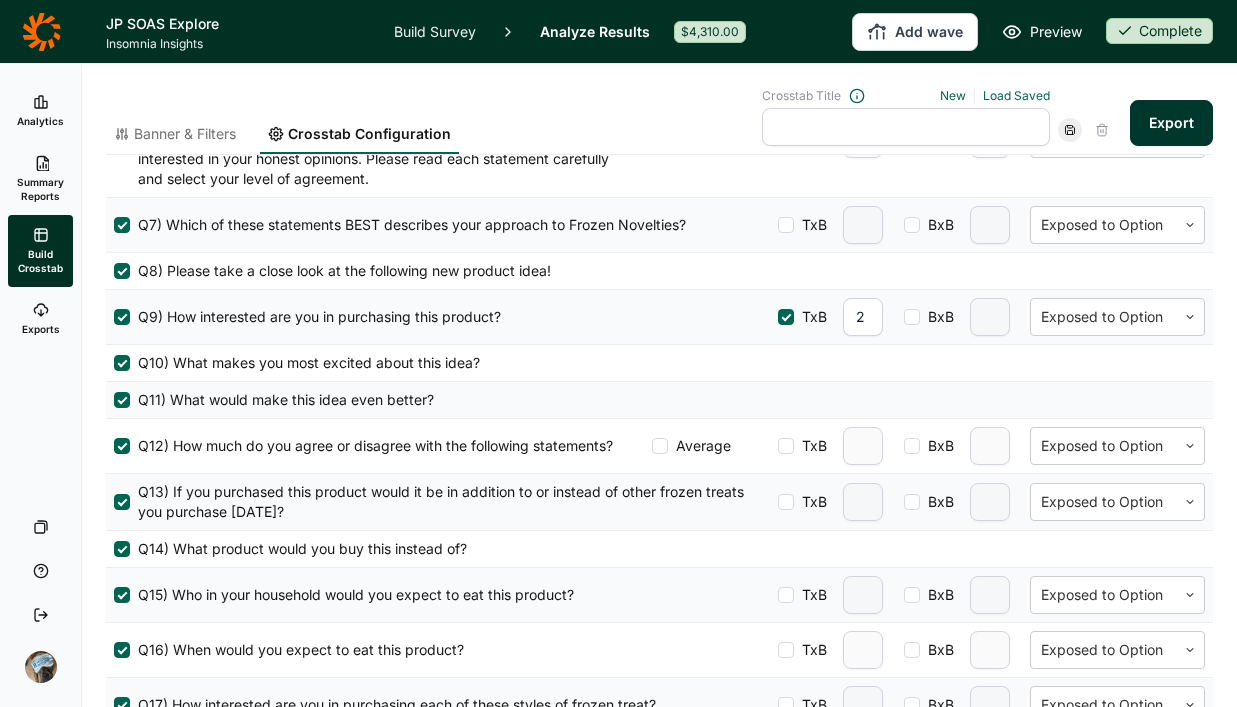 scroll, scrollTop: 1064, scrollLeft: 0, axis: vertical 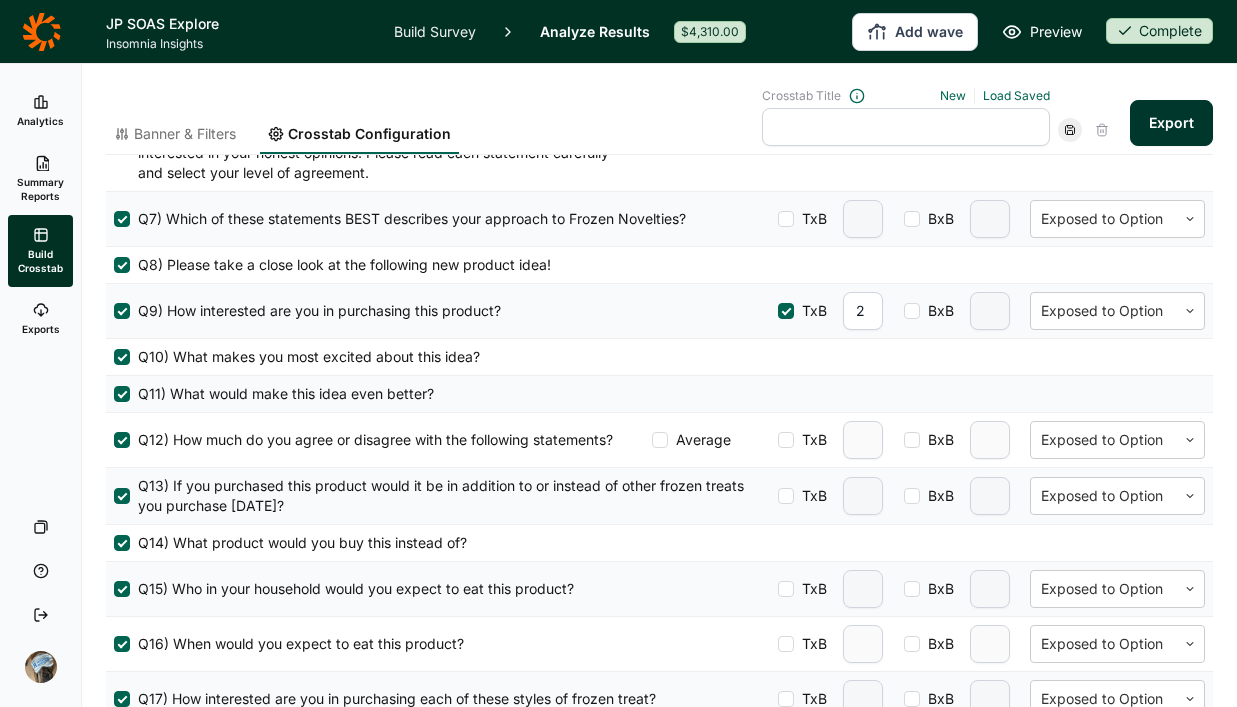 click at bounding box center (786, 440) 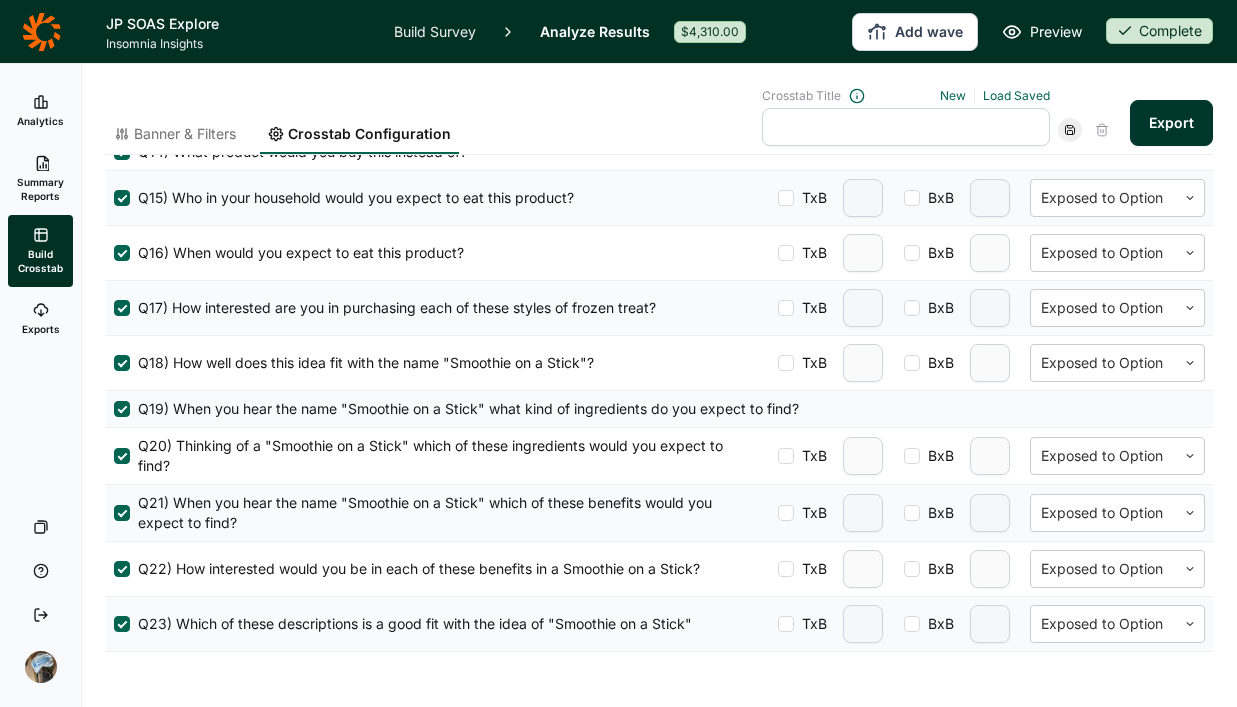 scroll, scrollTop: 1475, scrollLeft: 0, axis: vertical 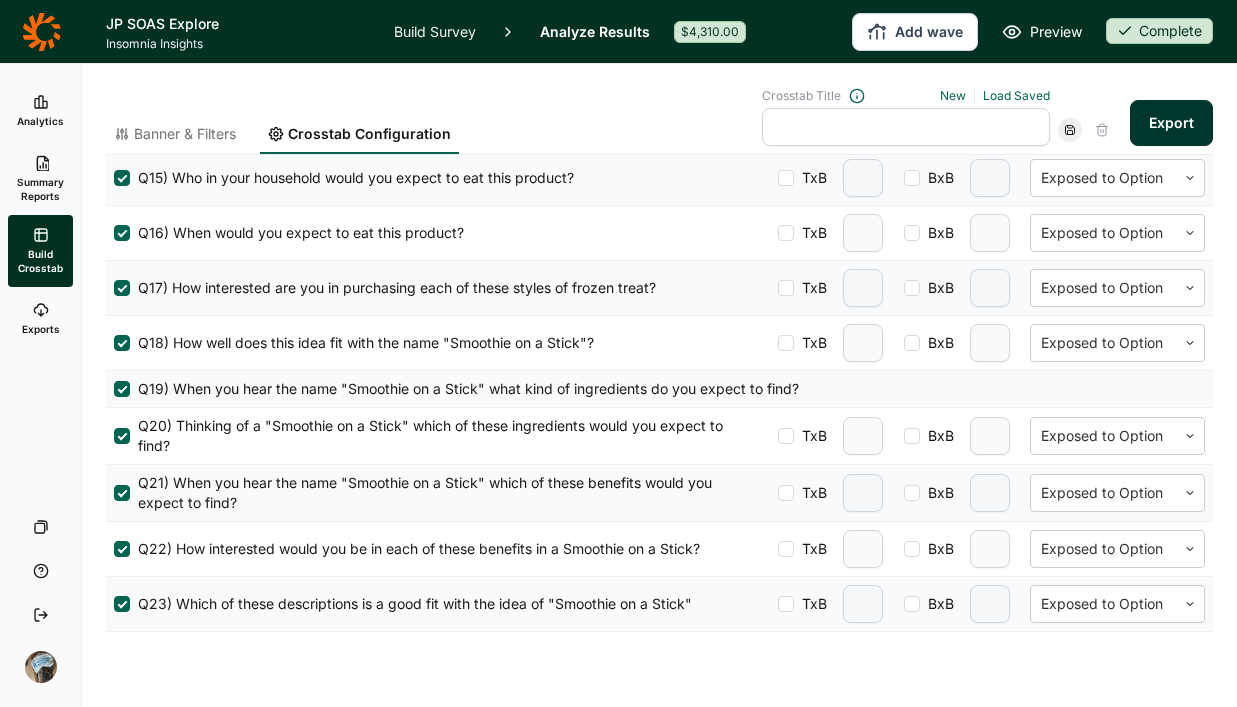 click at bounding box center [786, 343] 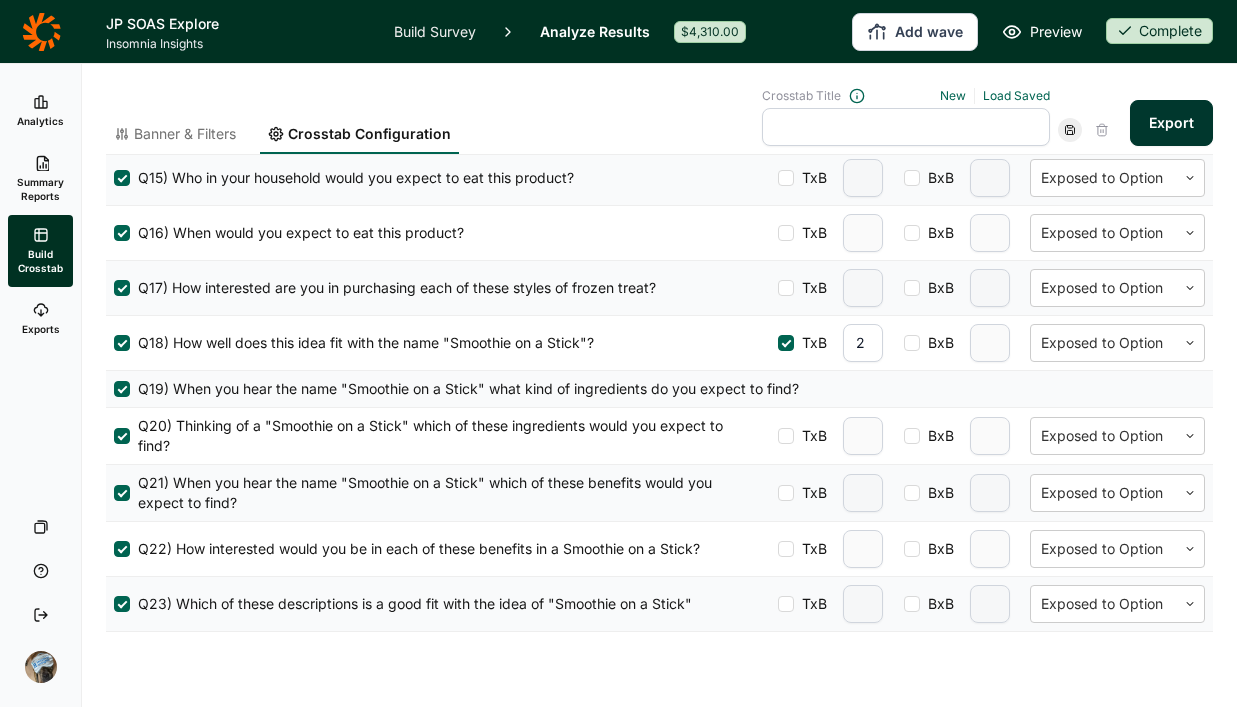 click at bounding box center [786, 288] 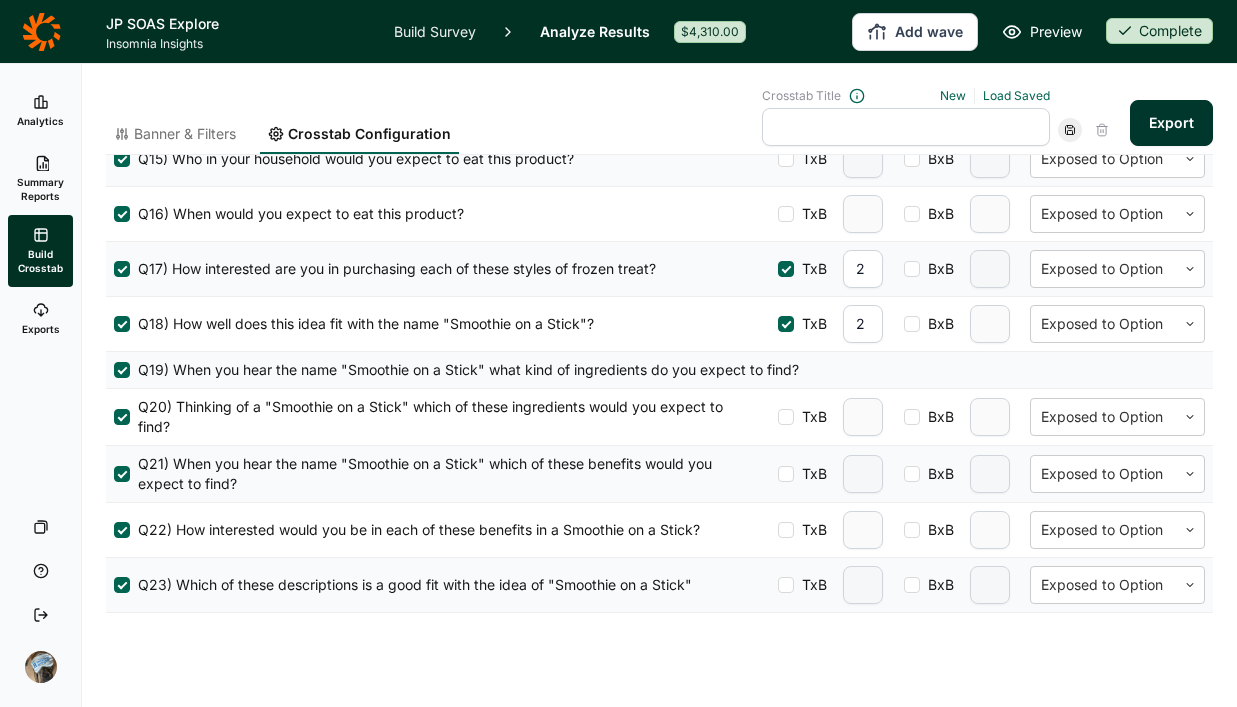 scroll, scrollTop: 1496, scrollLeft: 0, axis: vertical 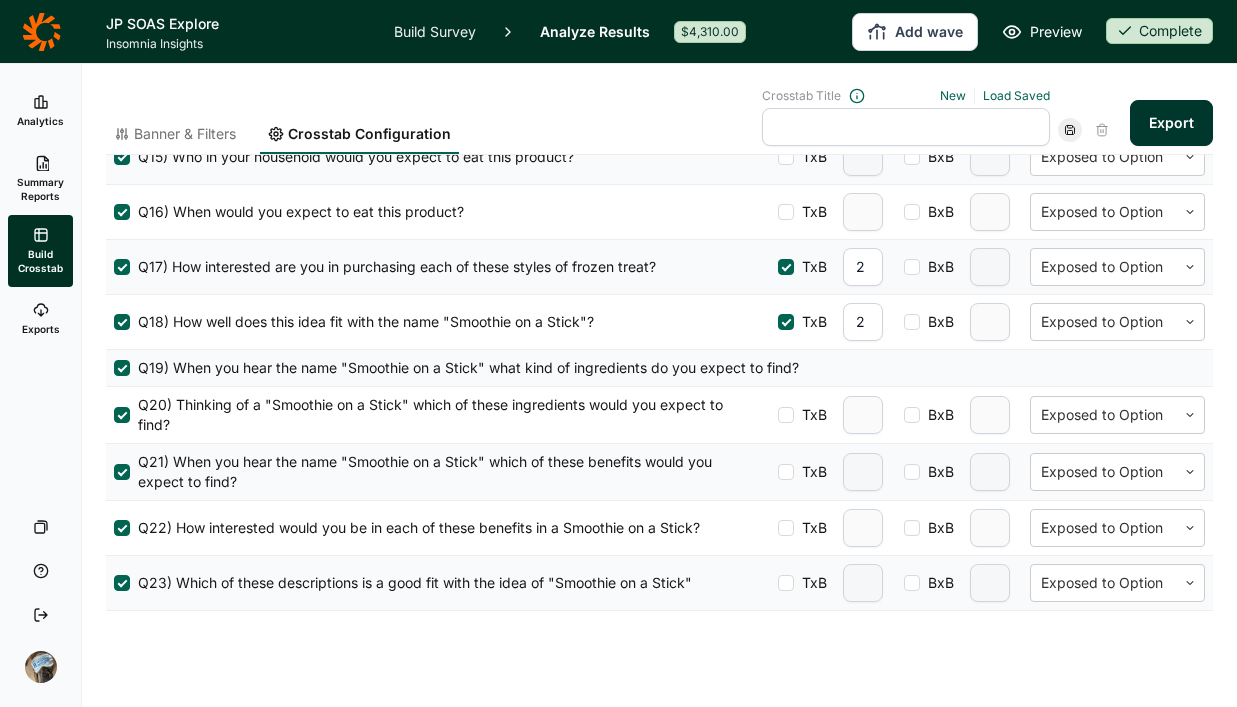 click on "Q22) How interested would you be in each of these benefits in a Smoothie on a Stick?  TxB BxB Exposed to Option" at bounding box center [659, 528] 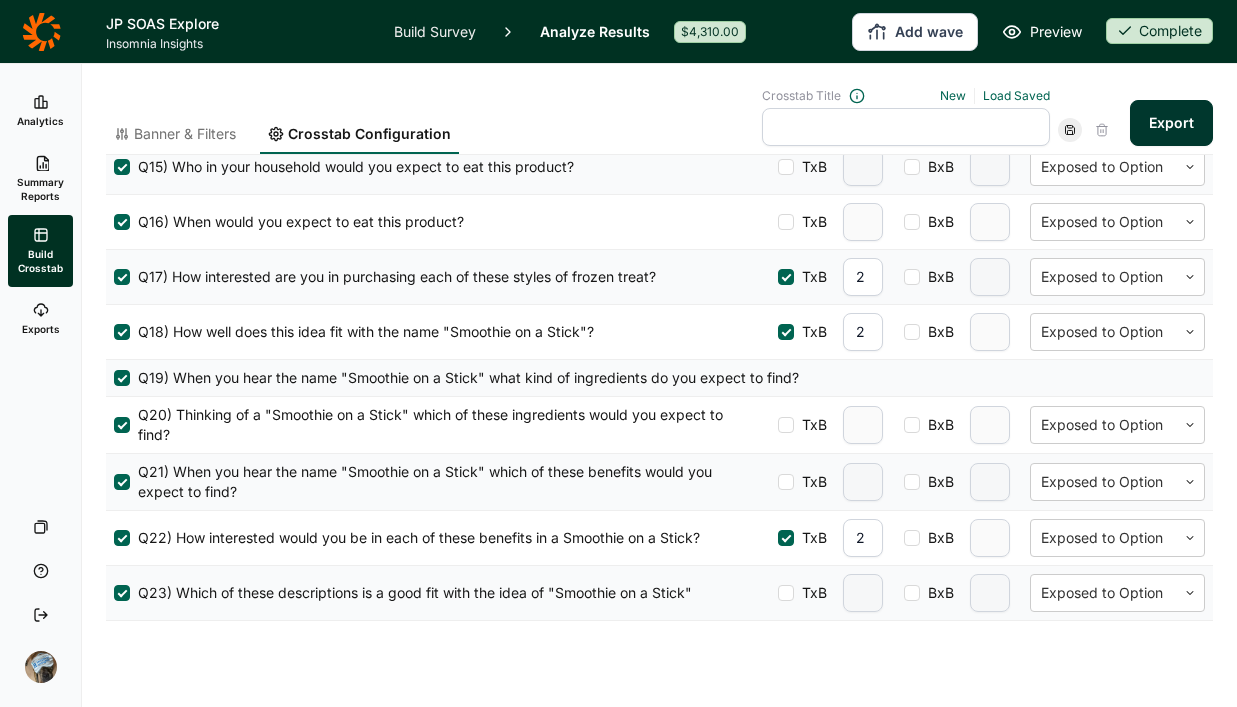scroll, scrollTop: 1484, scrollLeft: 0, axis: vertical 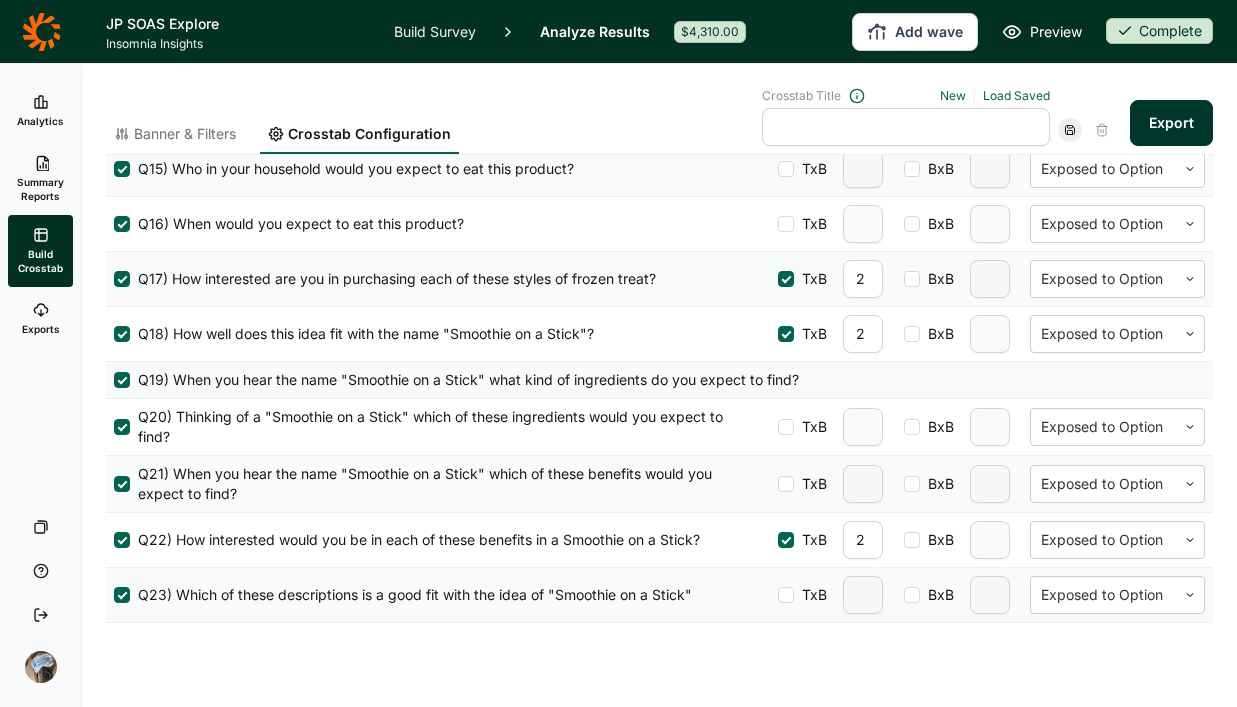 click at bounding box center (906, 127) 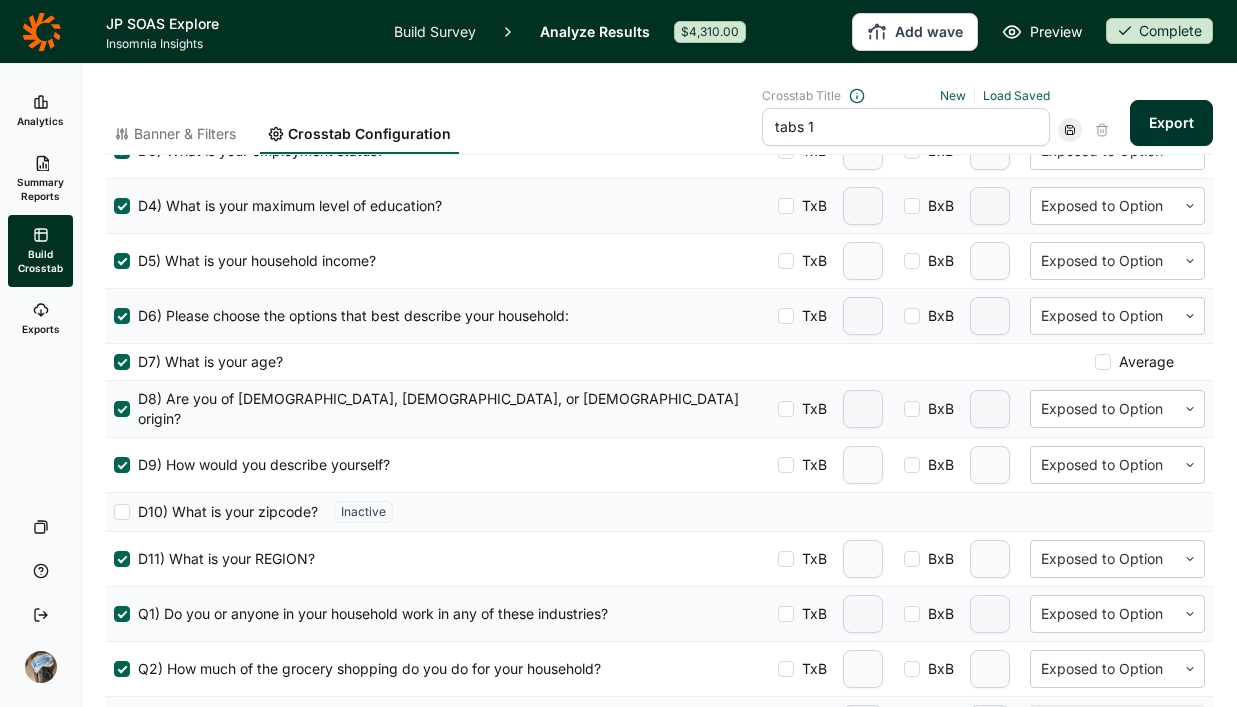 scroll, scrollTop: 0, scrollLeft: 0, axis: both 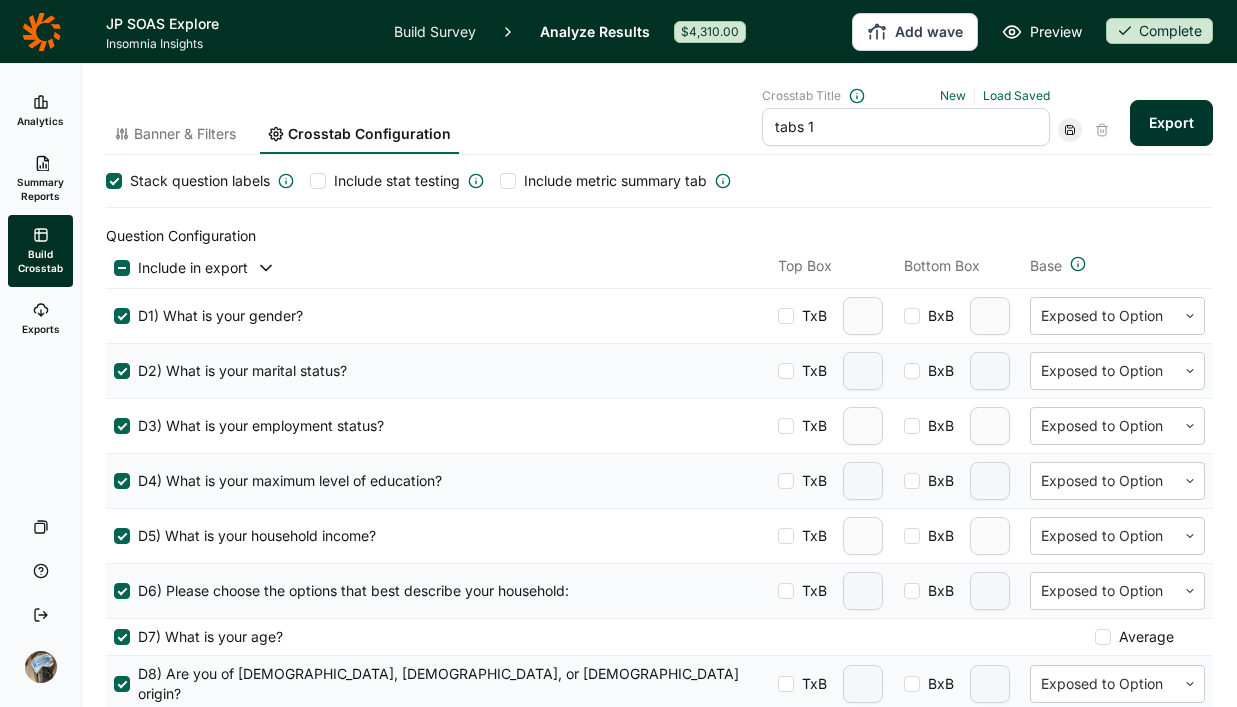 click at bounding box center [318, 181] 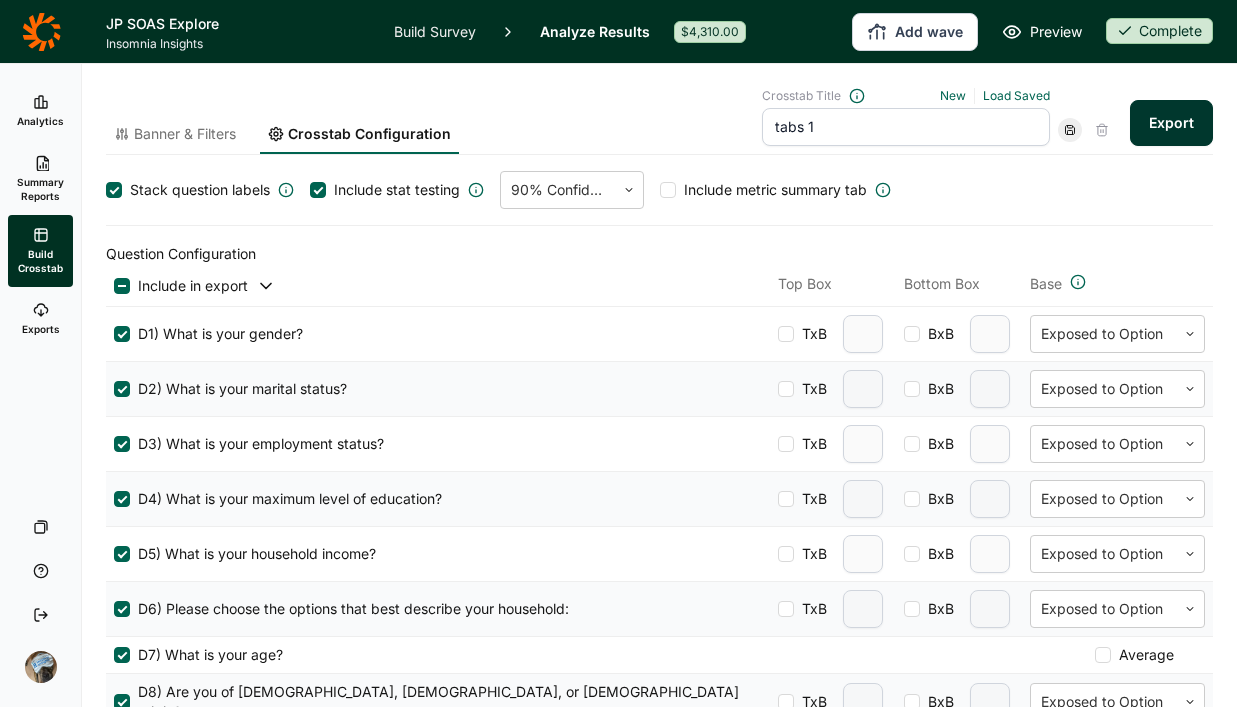 click on "Include metric summary tab" at bounding box center (775, 190) 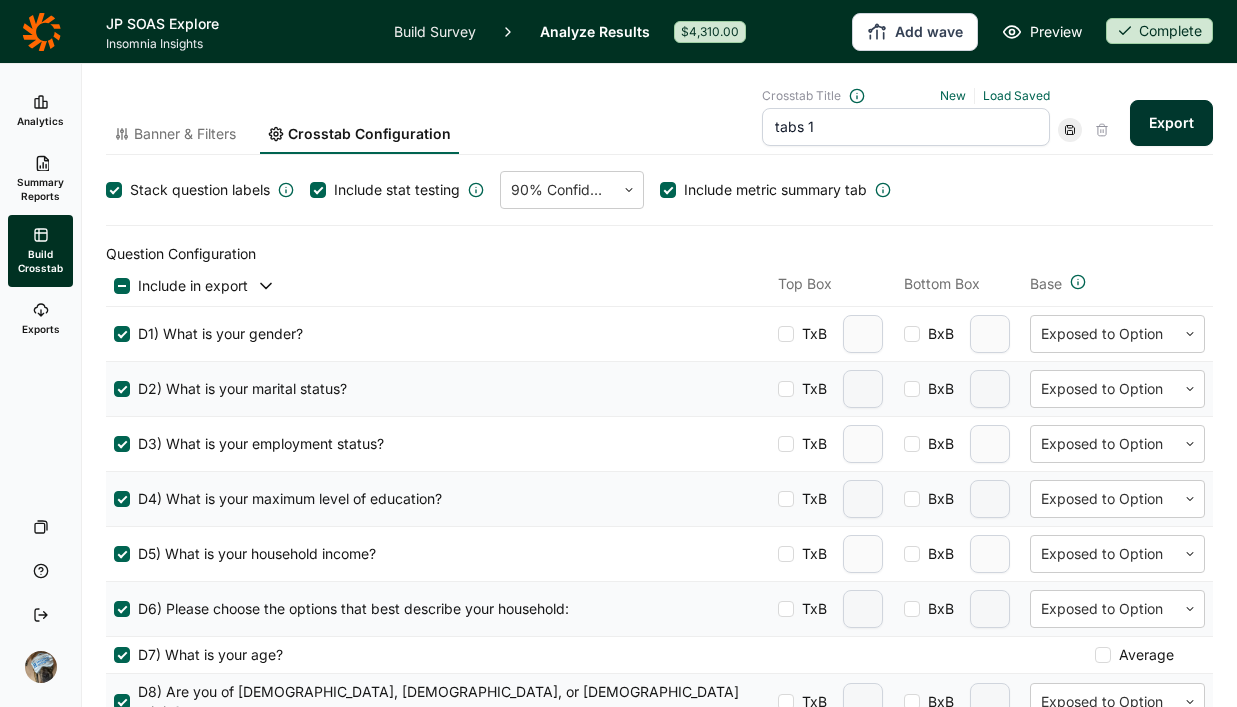 click at bounding box center (115, 190) 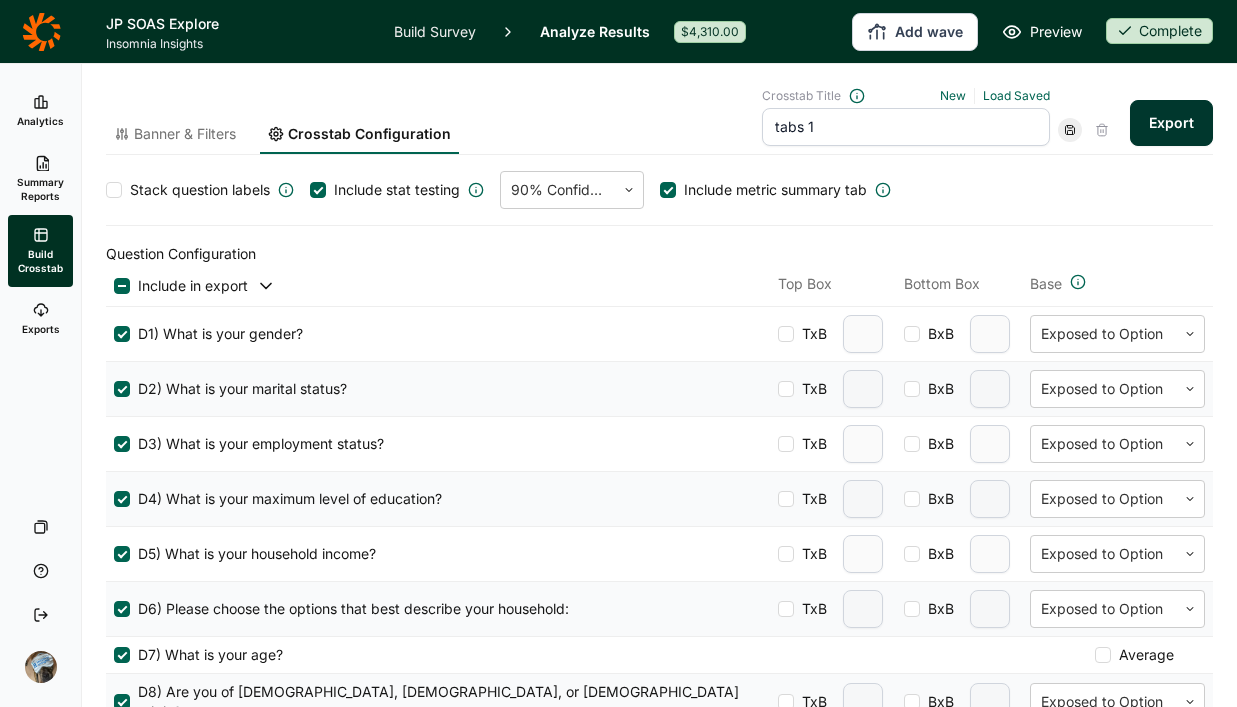 click 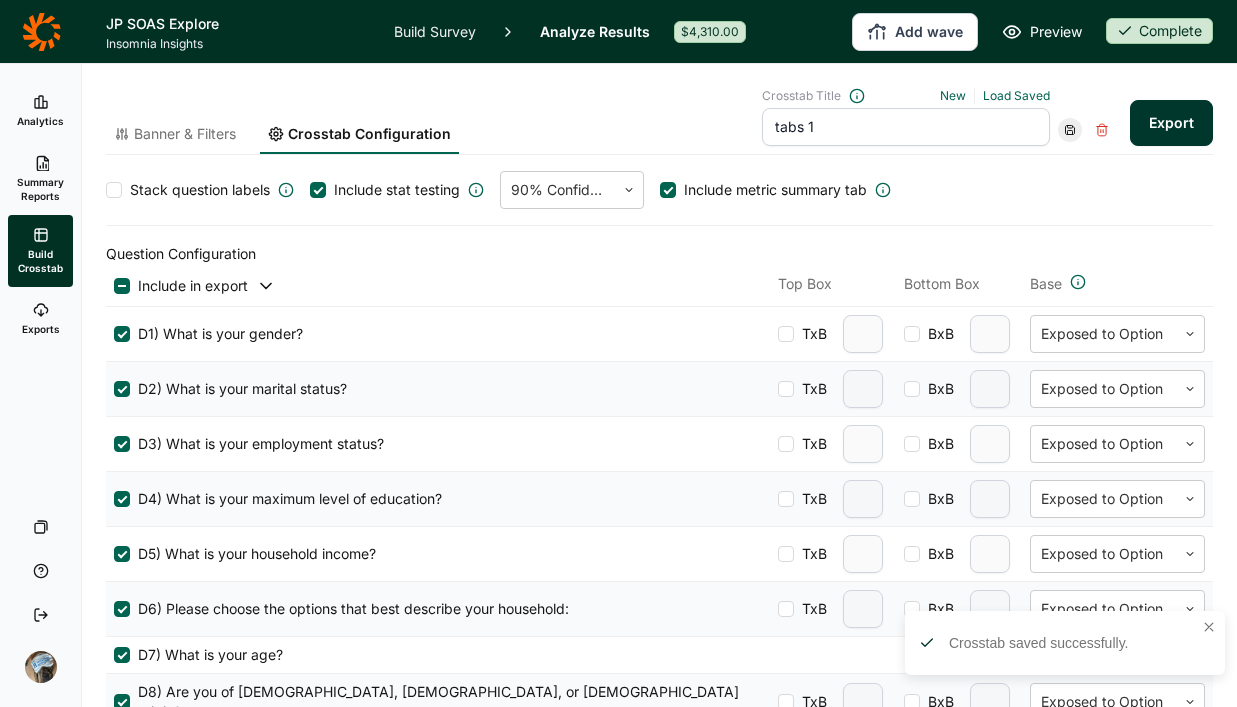 click on "Export" at bounding box center [1171, 123] 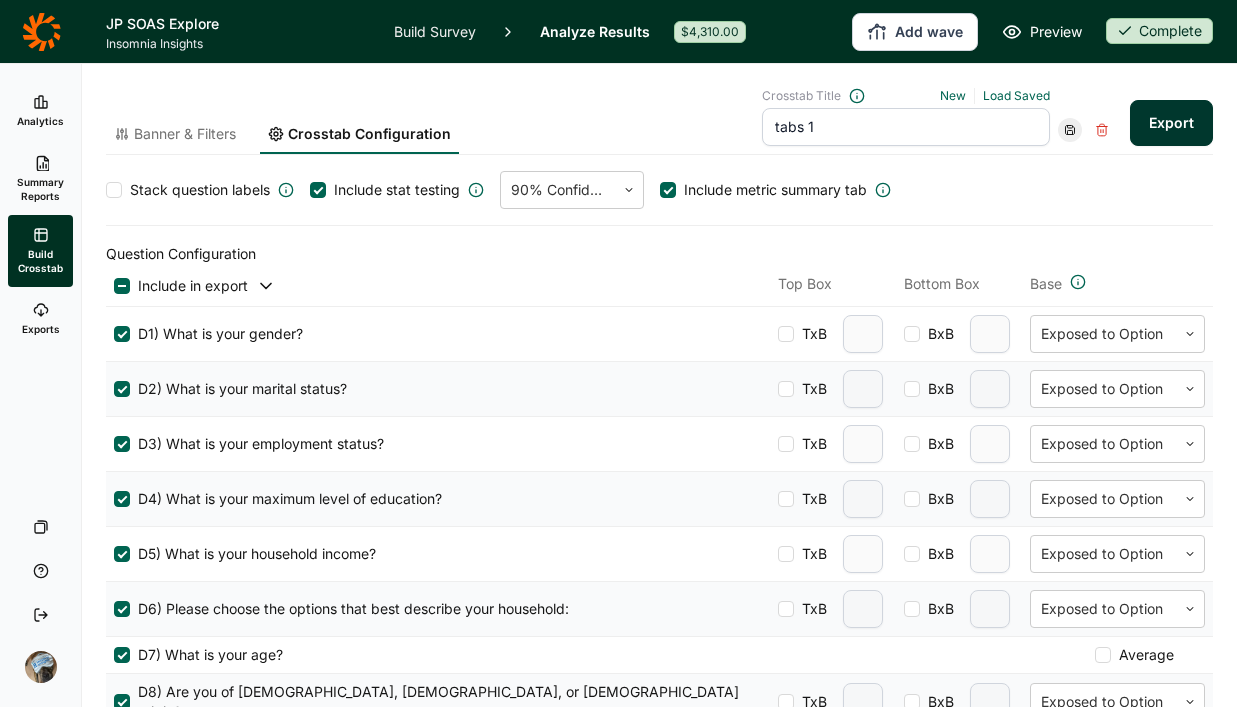 click on "Exports" at bounding box center (40, 319) 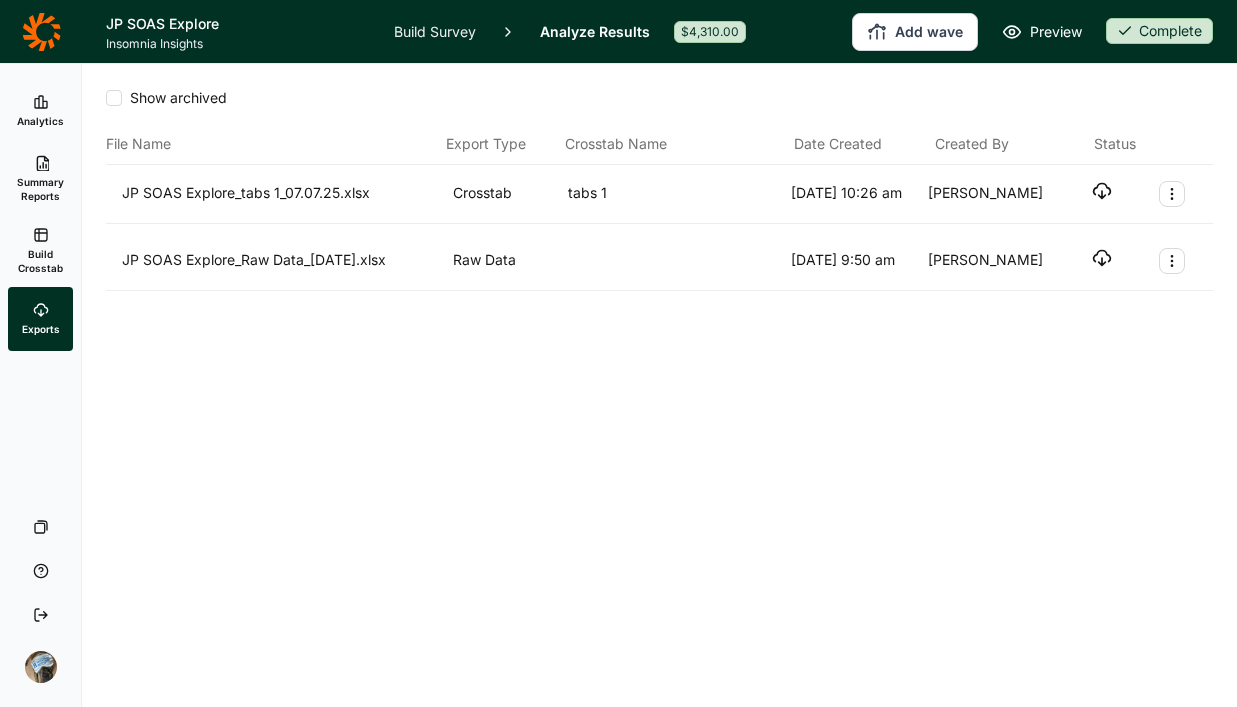 click on "JP SOAS Explore_tabs 1_07.07.25.xlsx Crosstab tabs 1 [DATE] 10:26 am [PERSON_NAME]" at bounding box center (659, 194) 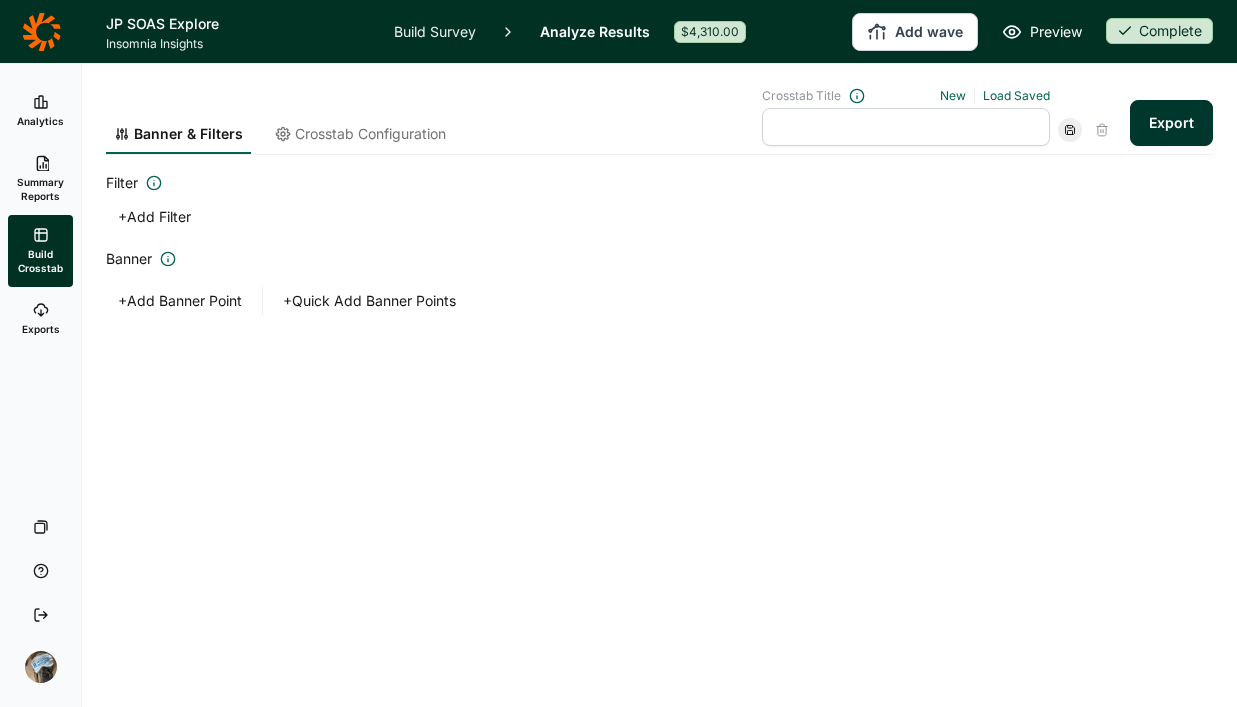 click on "+  Quick Add Banner Points" at bounding box center [369, 301] 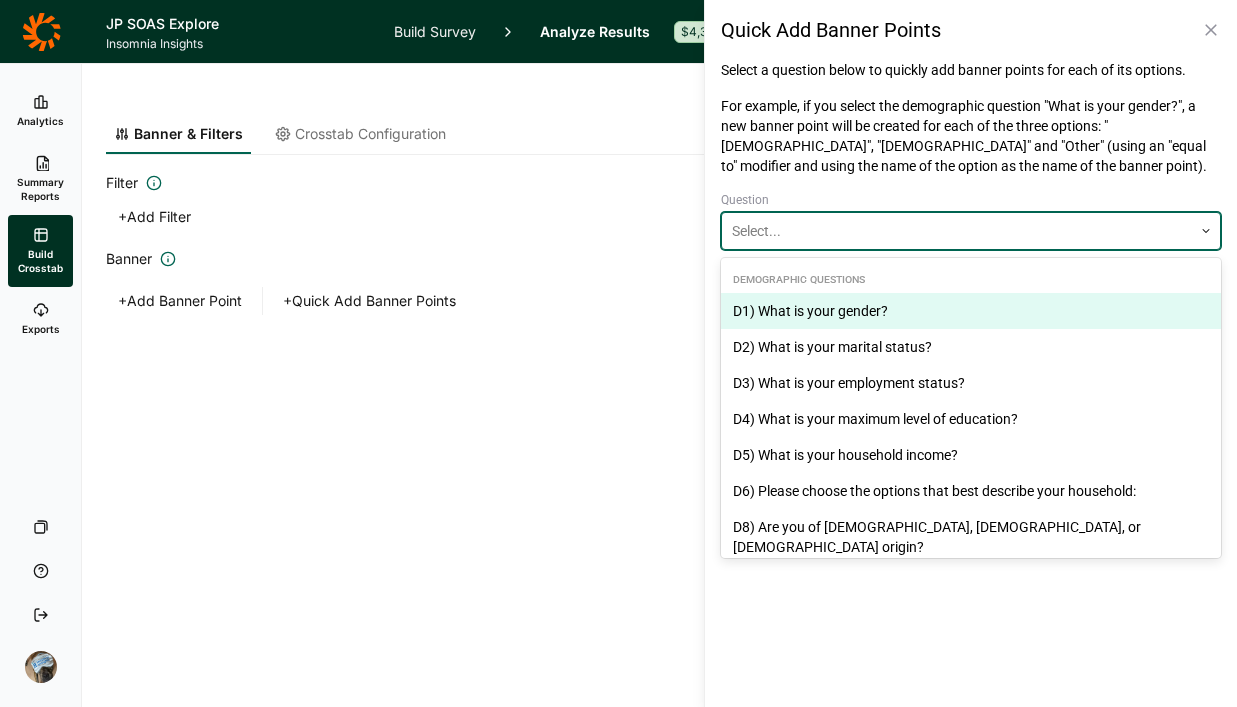 click at bounding box center [957, 231] 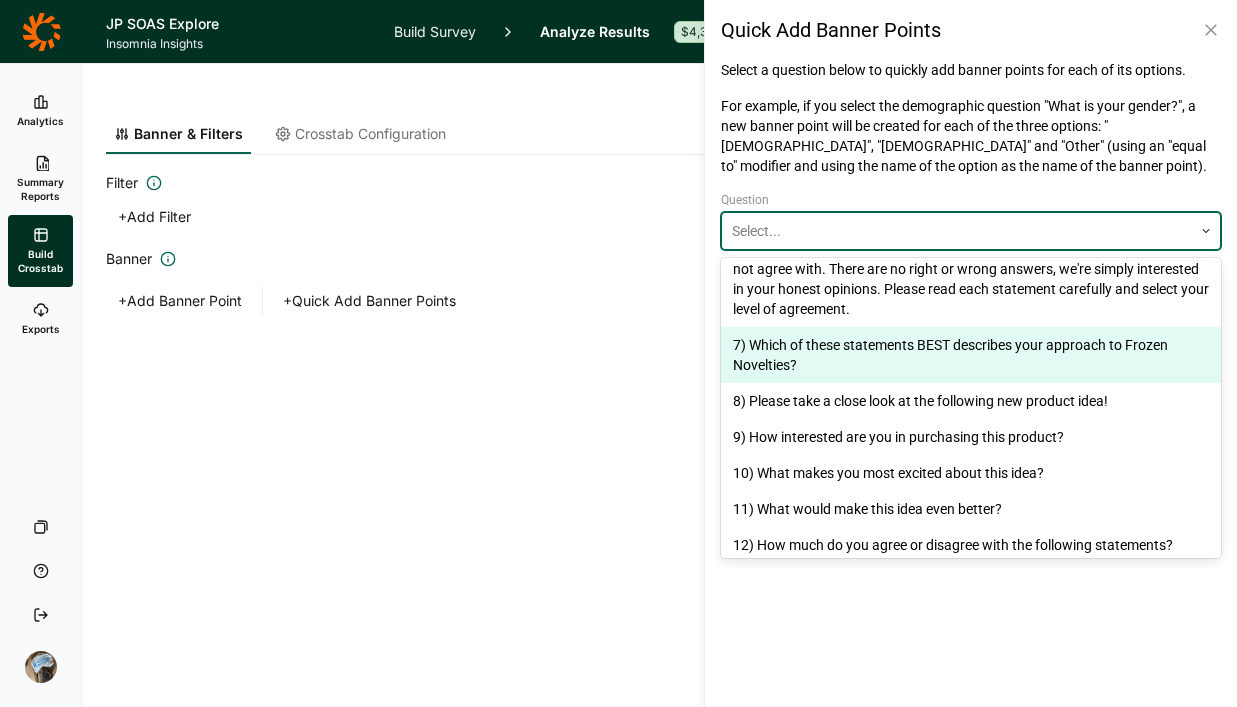 scroll, scrollTop: 704, scrollLeft: 0, axis: vertical 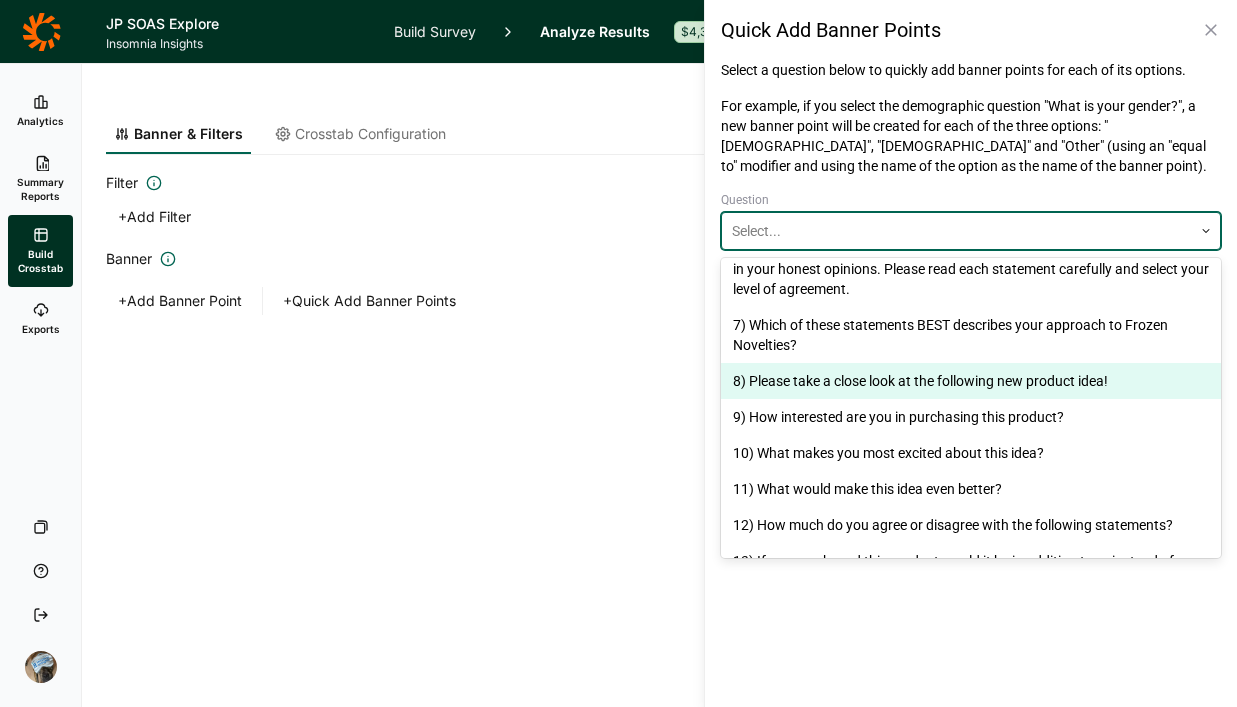 click on "8) Please take a close look at the following new product idea!" at bounding box center [971, 381] 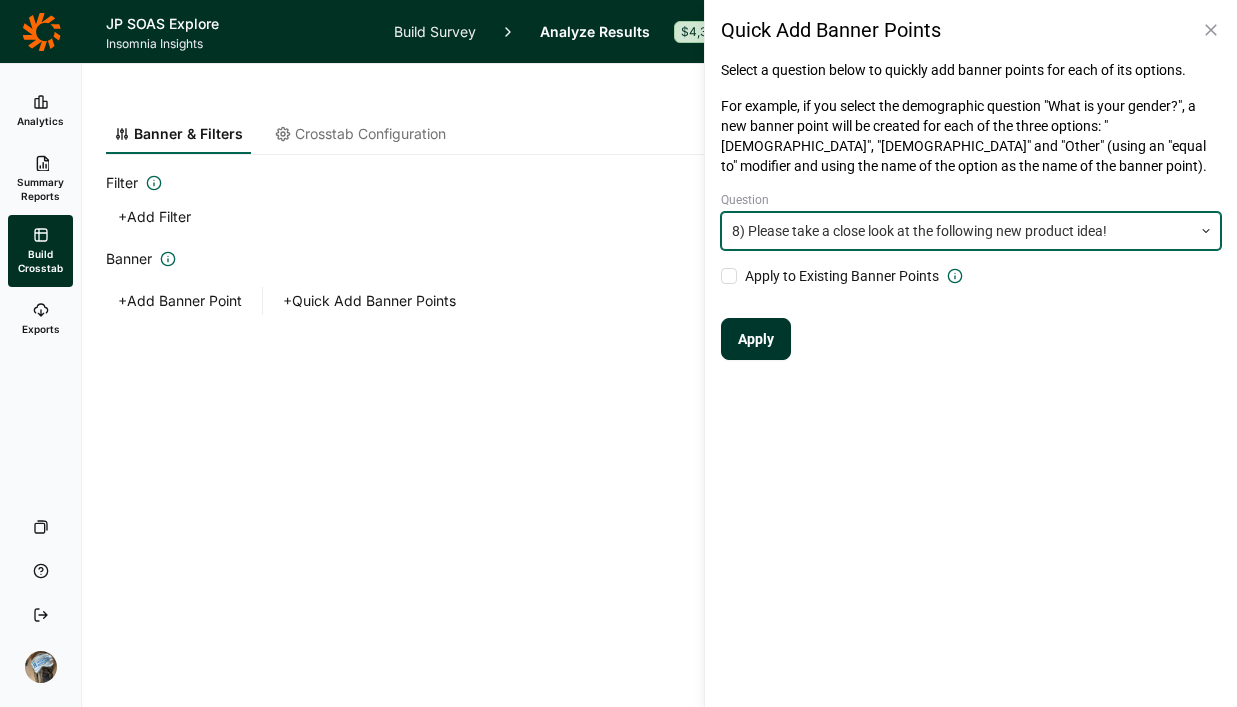 click on "Apply" at bounding box center (756, 339) 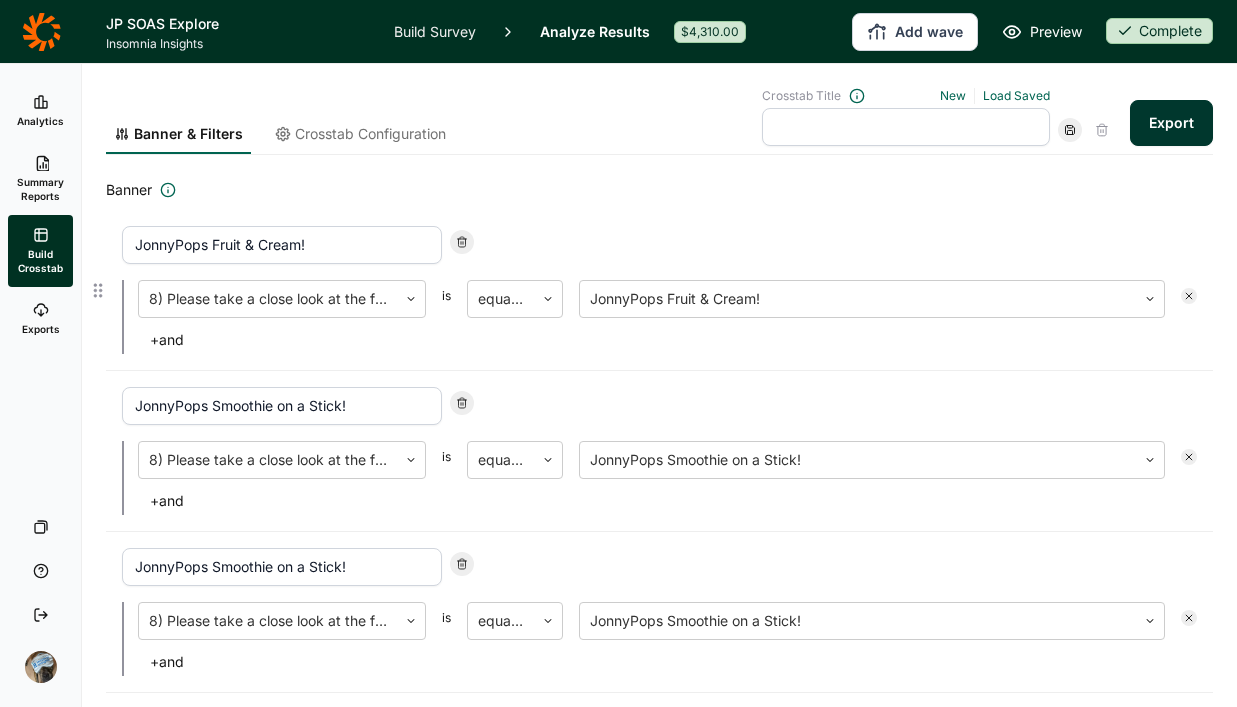 scroll, scrollTop: 69, scrollLeft: 0, axis: vertical 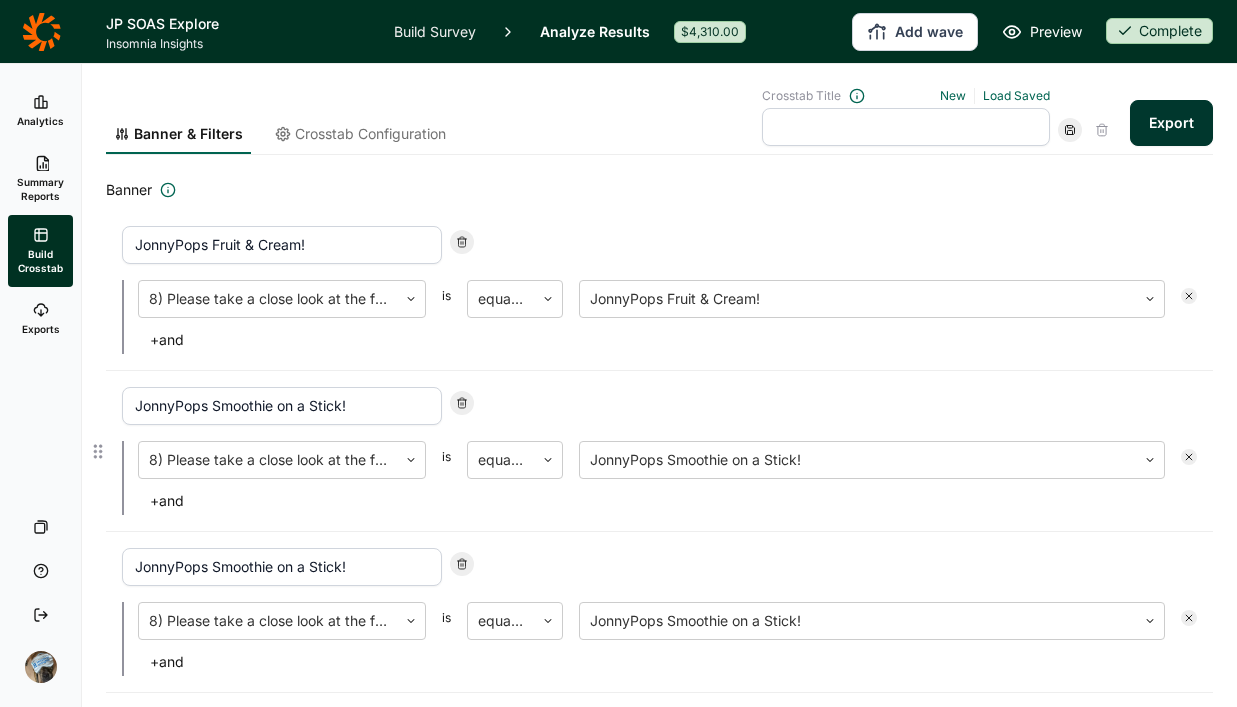 click on "JonnyPops Smoothie on a Stick!" at bounding box center (282, 406) 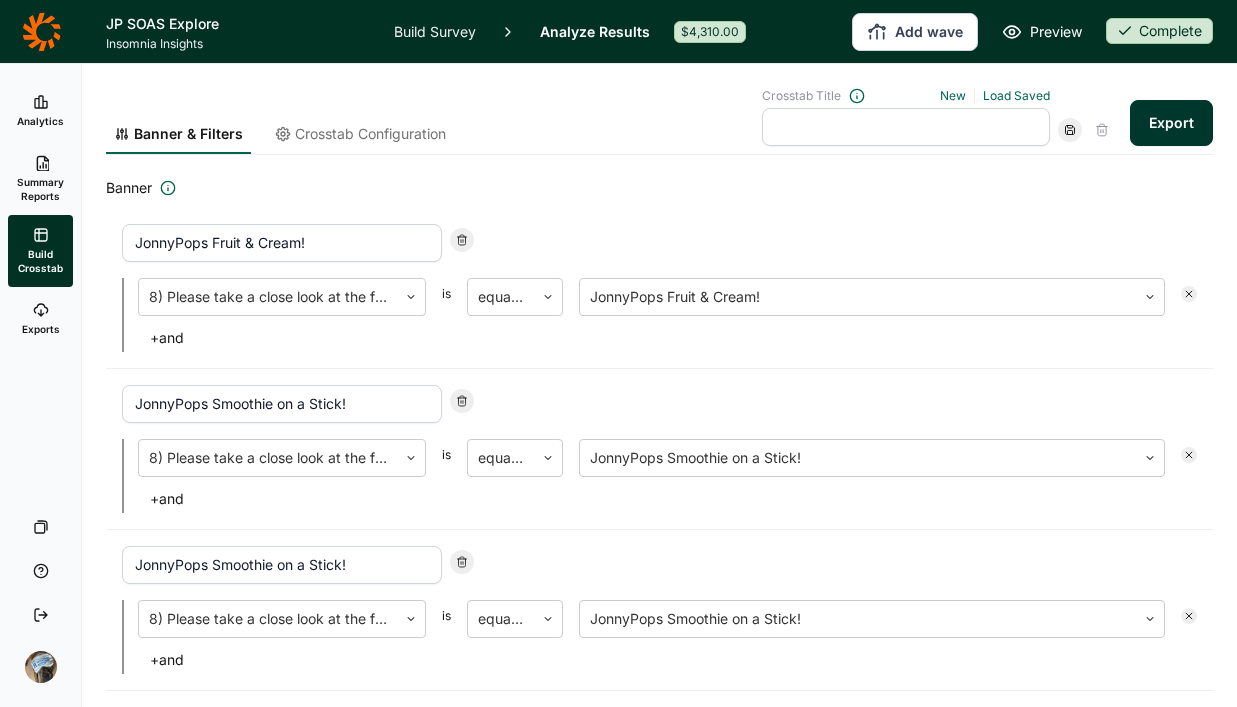 scroll, scrollTop: 73, scrollLeft: 0, axis: vertical 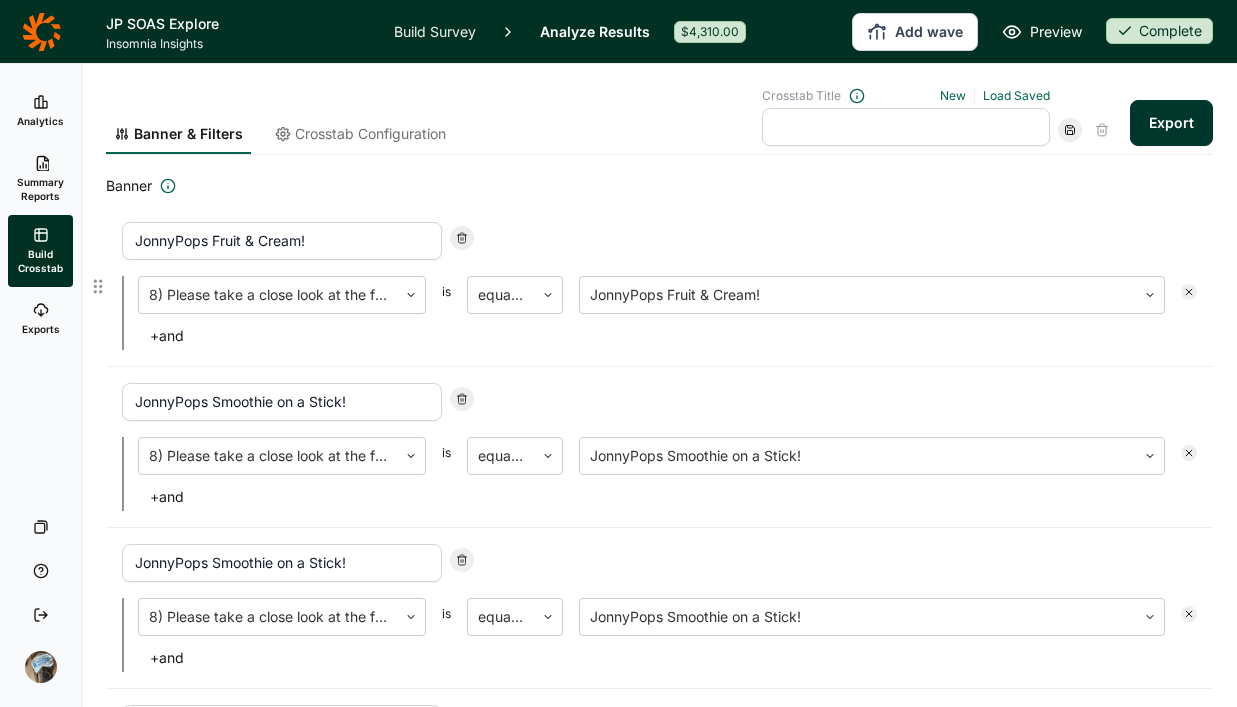 click on "JonnyPops Fruit & Cream!" at bounding box center [282, 241] 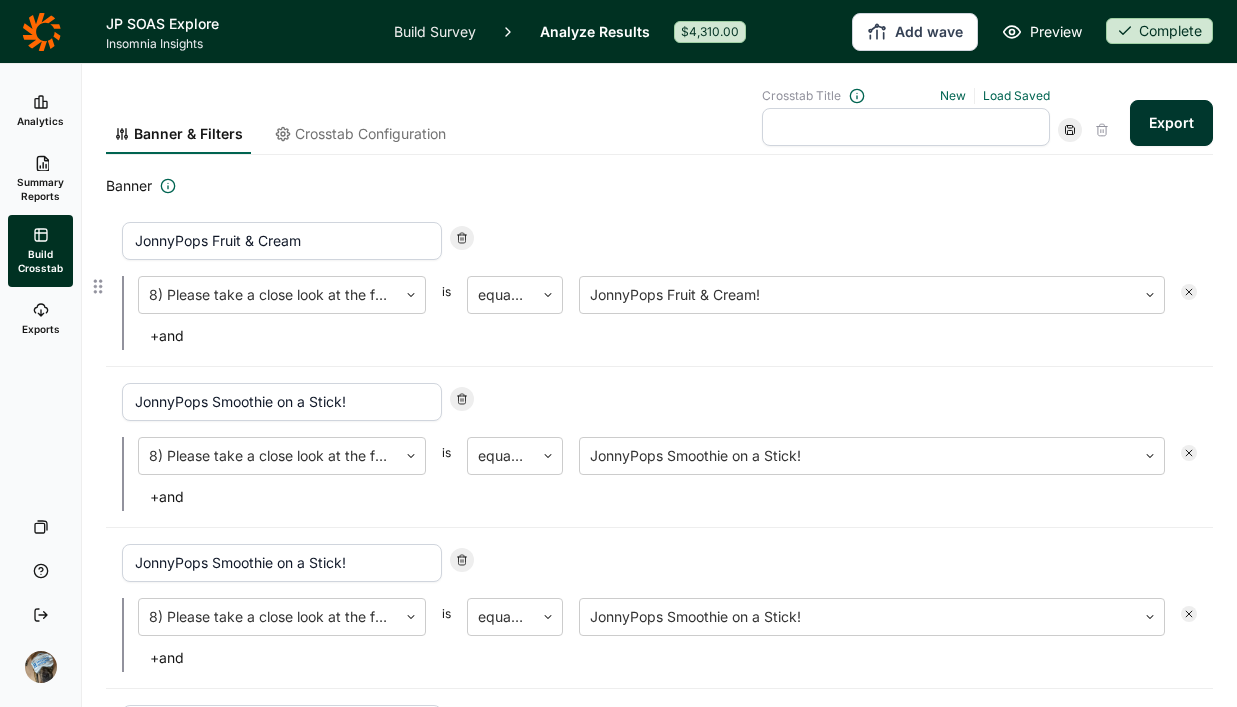 click on "JonnyPops Fruit & Cream" at bounding box center [282, 241] 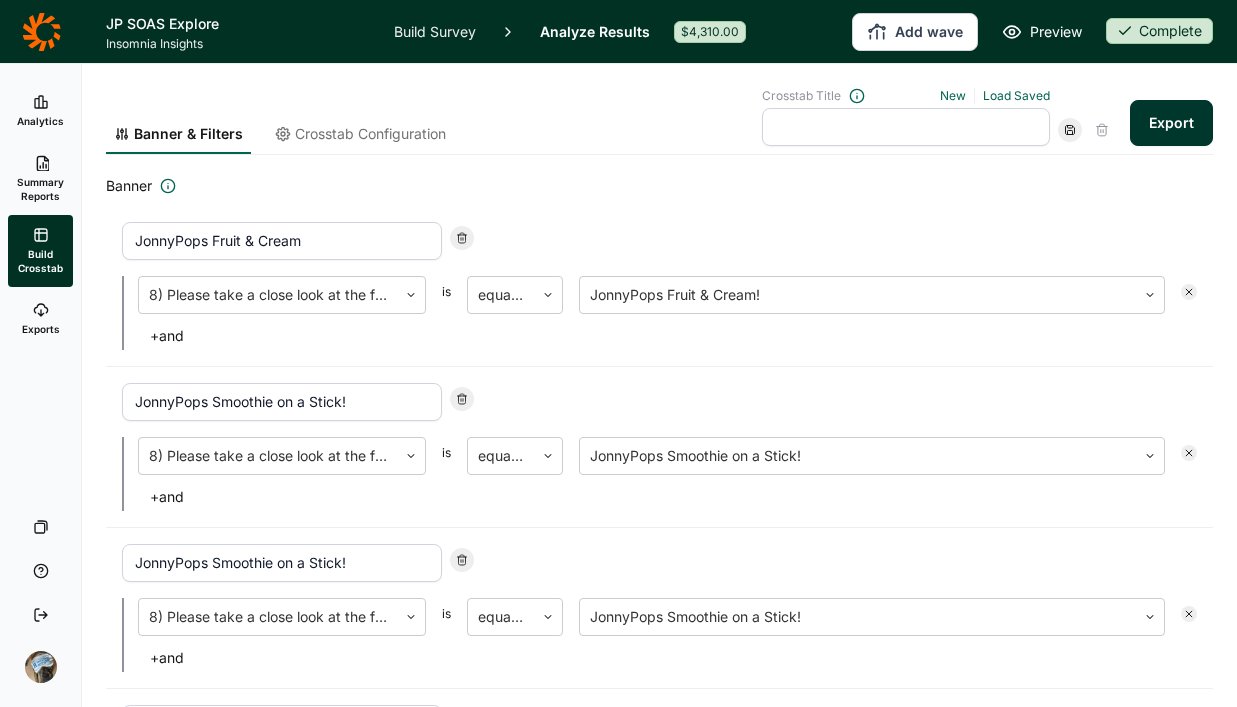 drag, startPoint x: 212, startPoint y: 237, endPoint x: 48, endPoint y: 213, distance: 165.7468 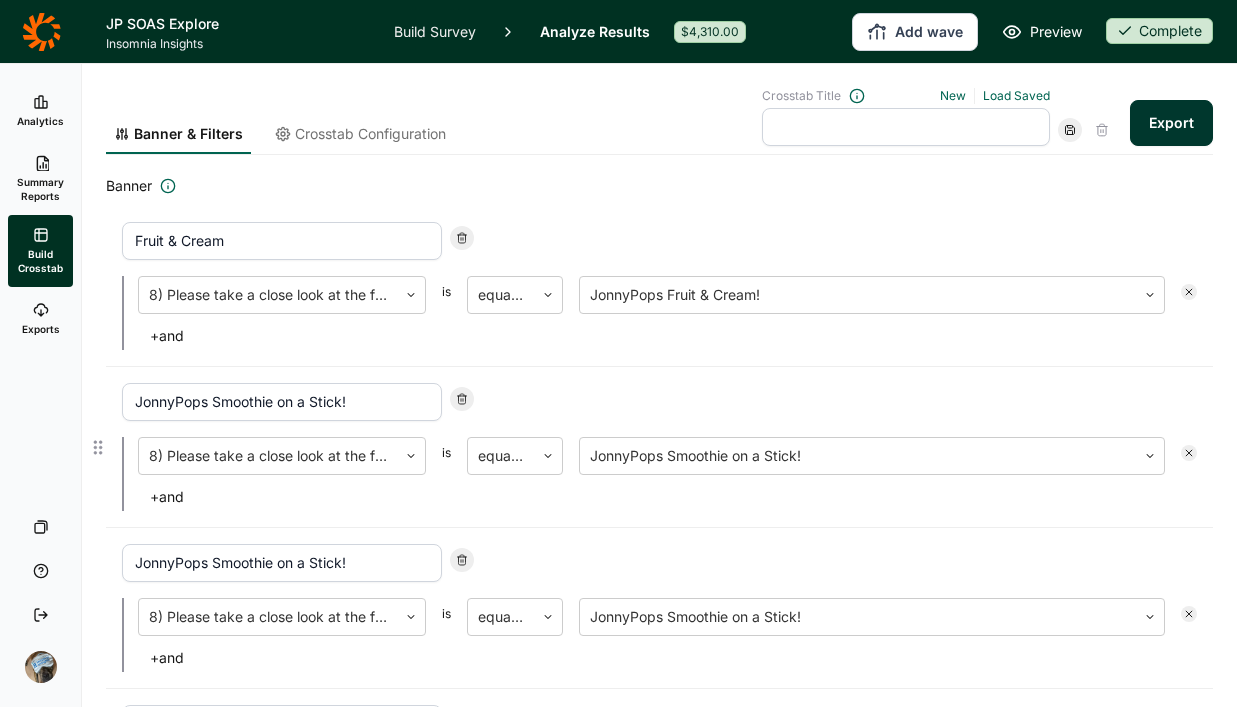 type on "Fruit & Cream" 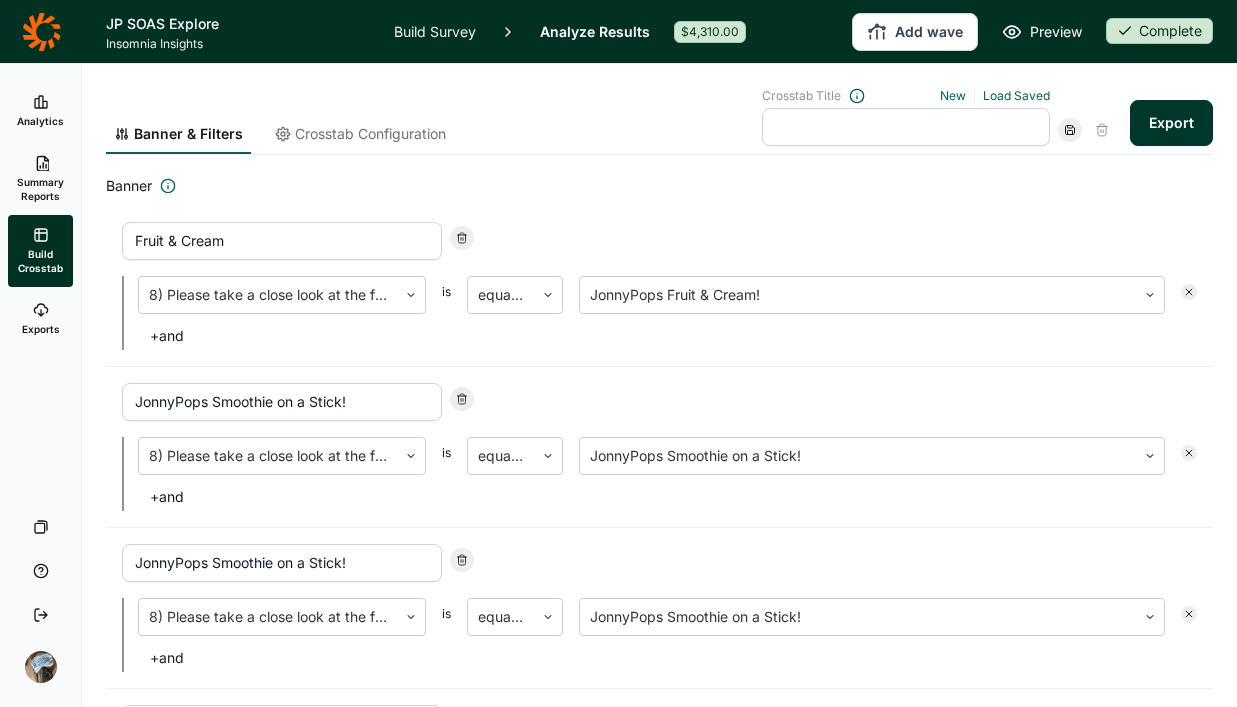 drag, startPoint x: 381, startPoint y: 398, endPoint x: -38, endPoint y: 350, distance: 421.74045 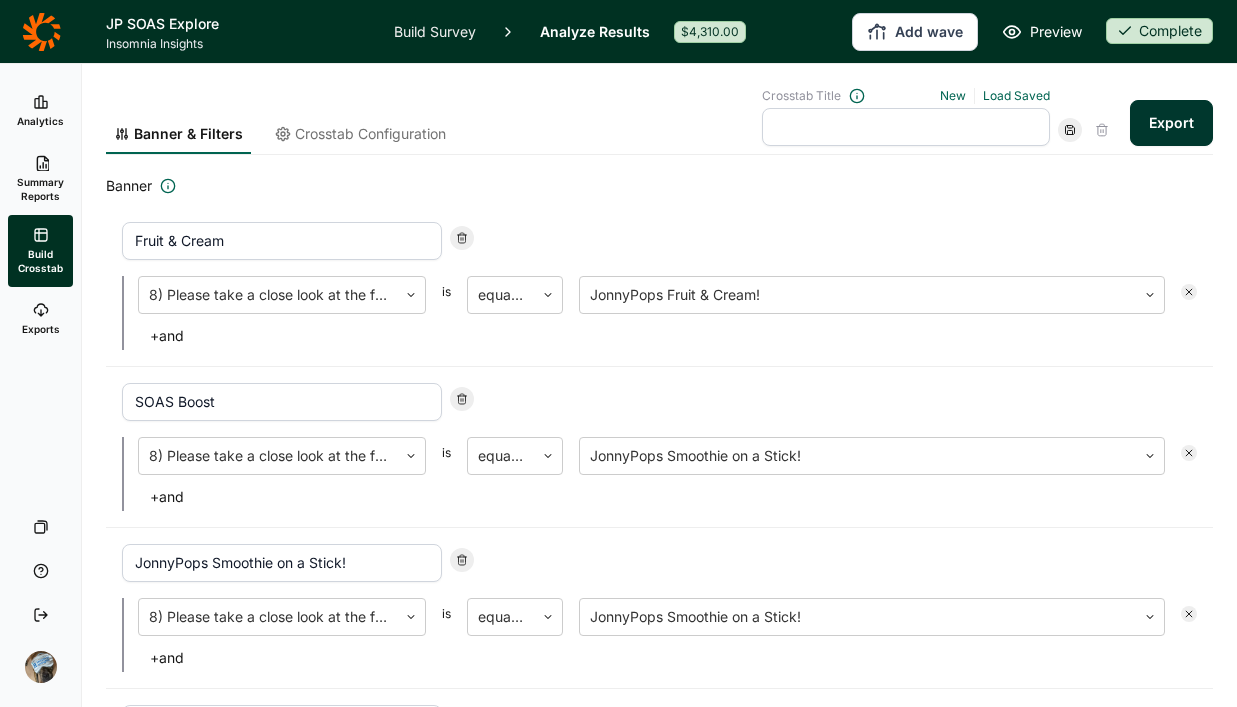 type on "SOAS Boost" 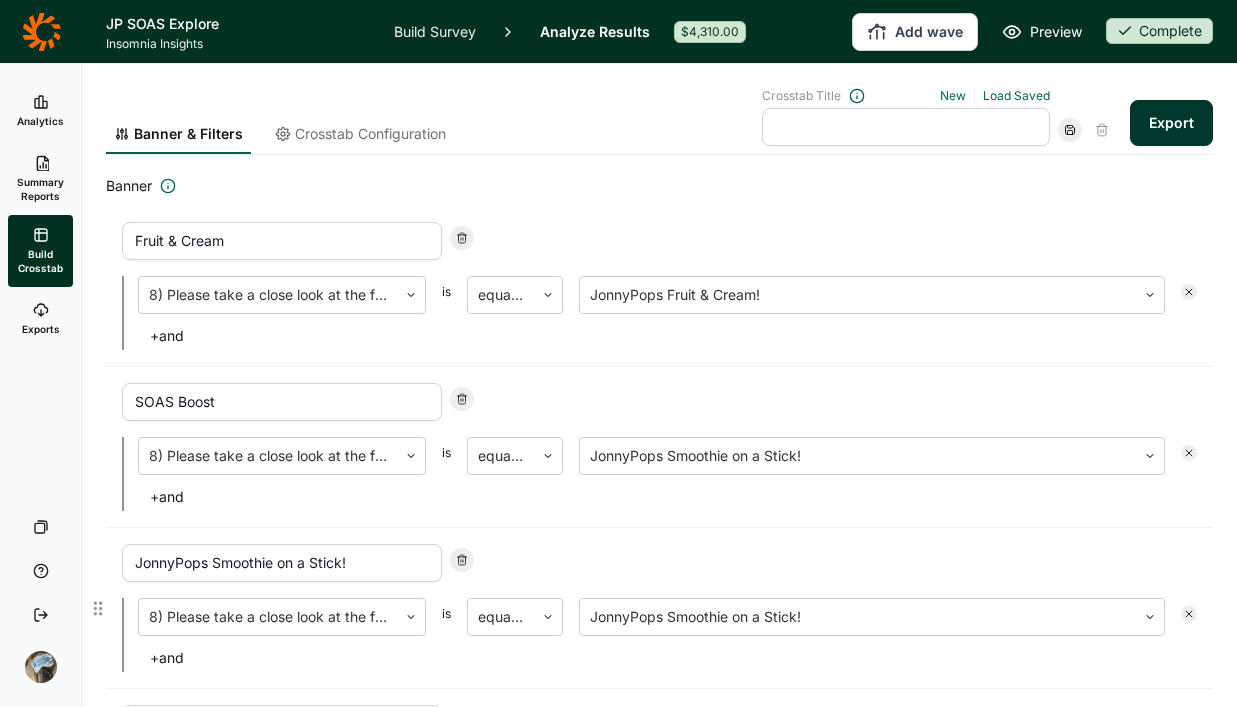 drag, startPoint x: 363, startPoint y: 567, endPoint x: 71, endPoint y: 537, distance: 293.53705 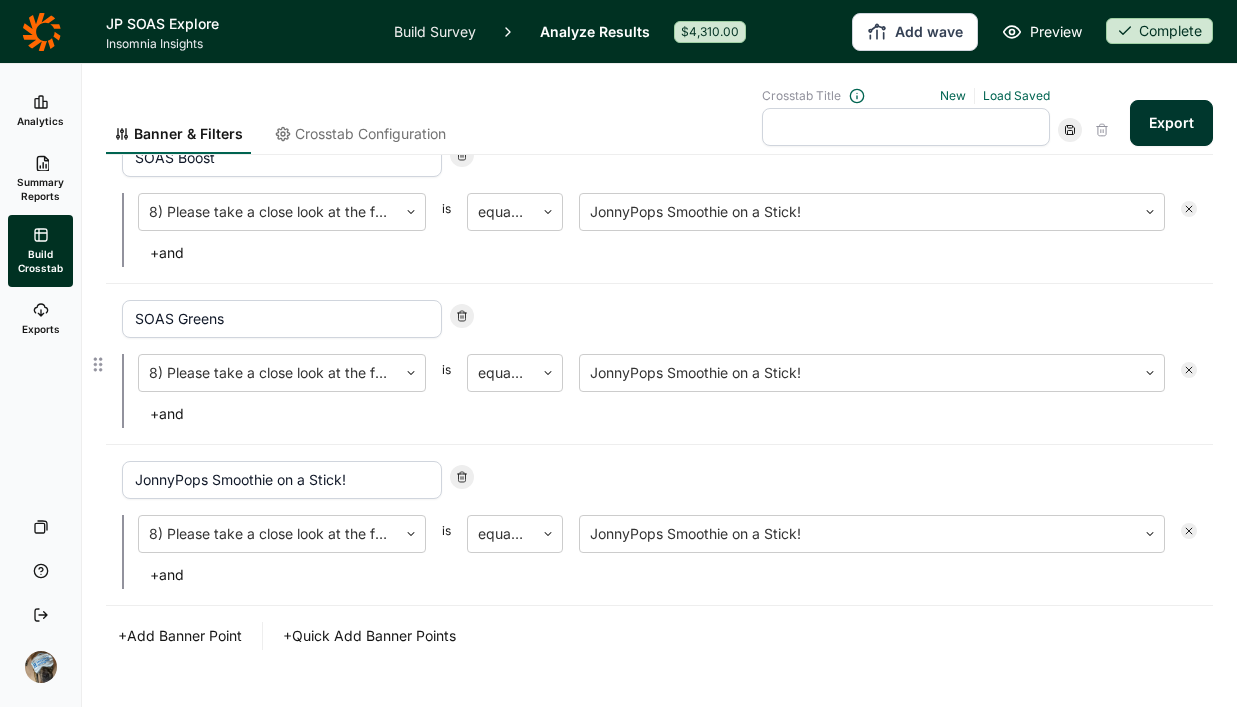 scroll, scrollTop: 318, scrollLeft: 0, axis: vertical 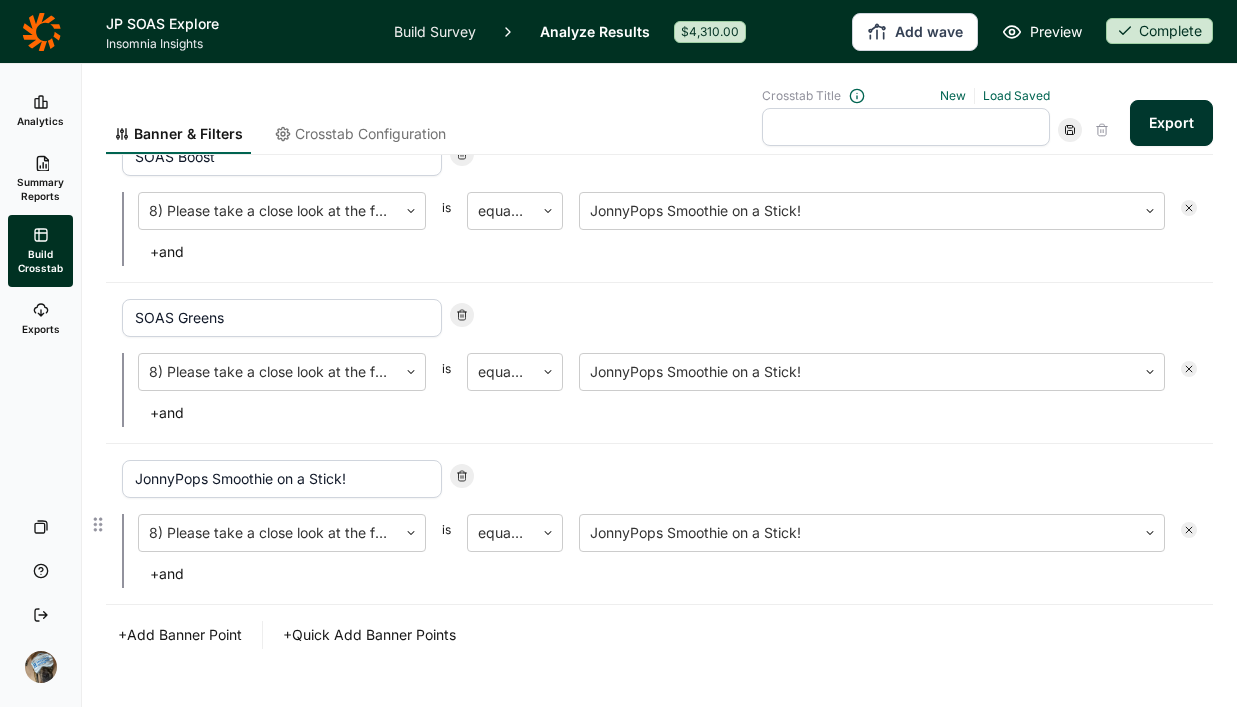 type on "SOAS Greens" 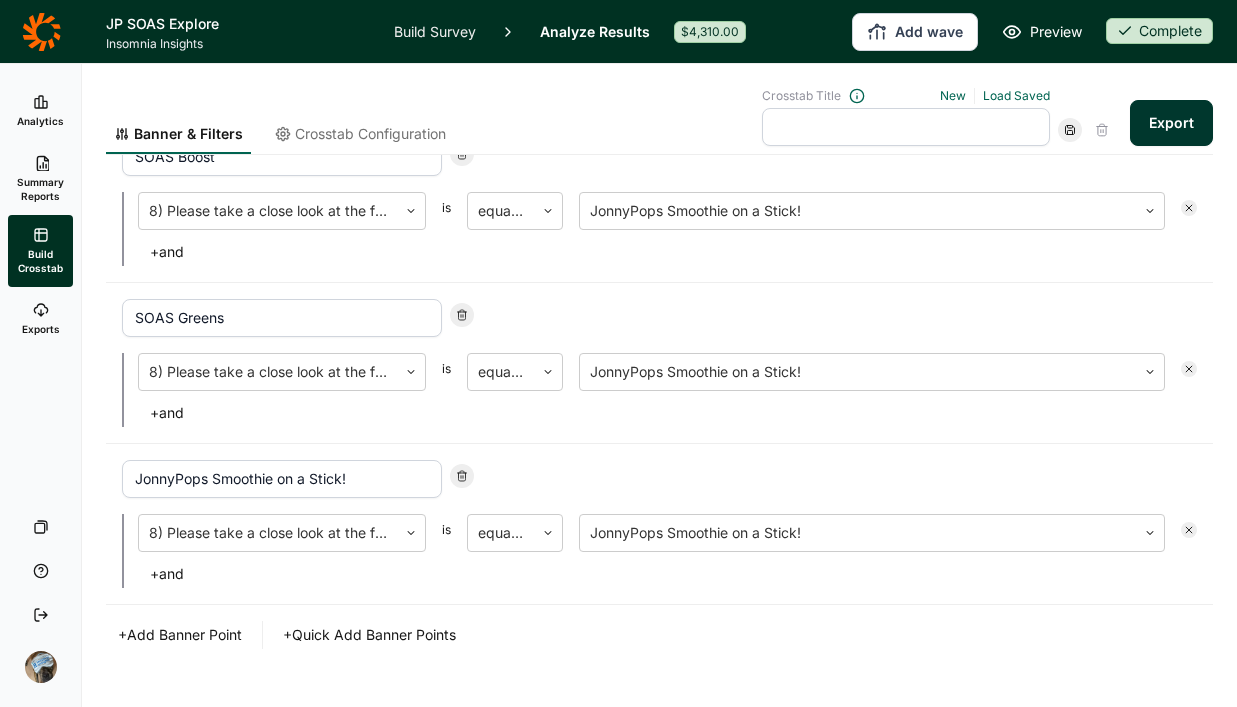 drag, startPoint x: 368, startPoint y: 476, endPoint x: 57, endPoint y: 437, distance: 313.4358 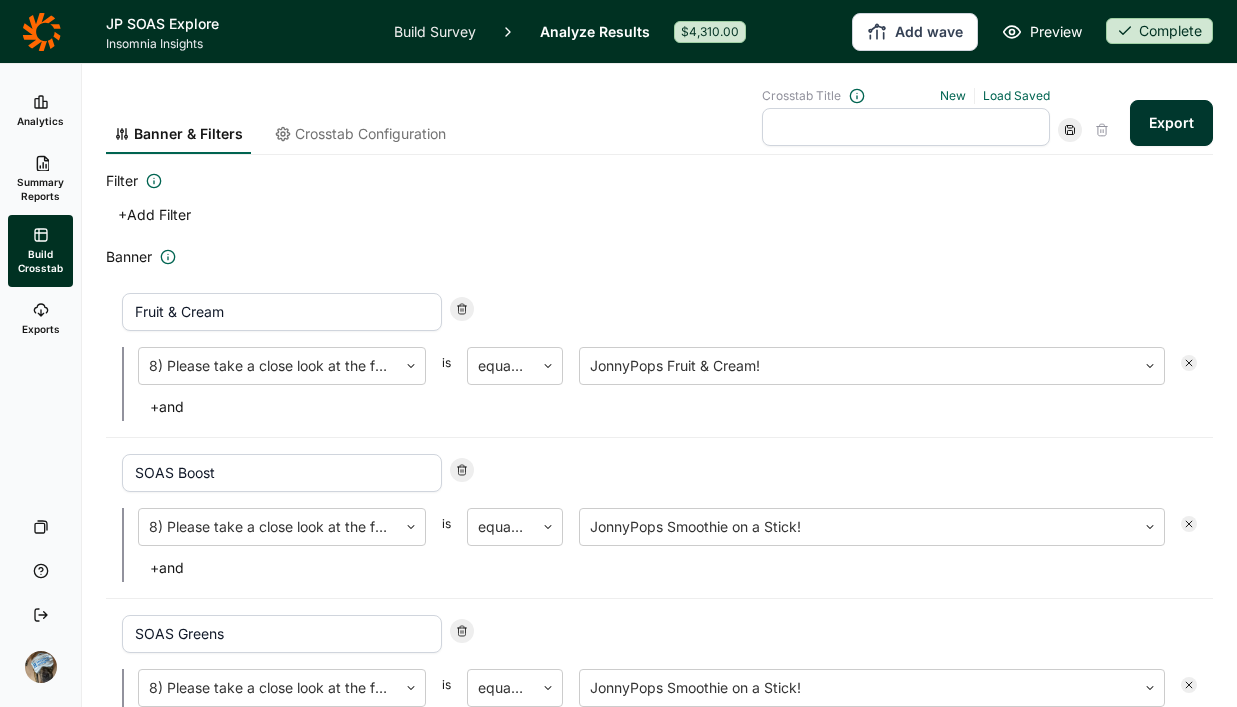 scroll, scrollTop: 4, scrollLeft: 0, axis: vertical 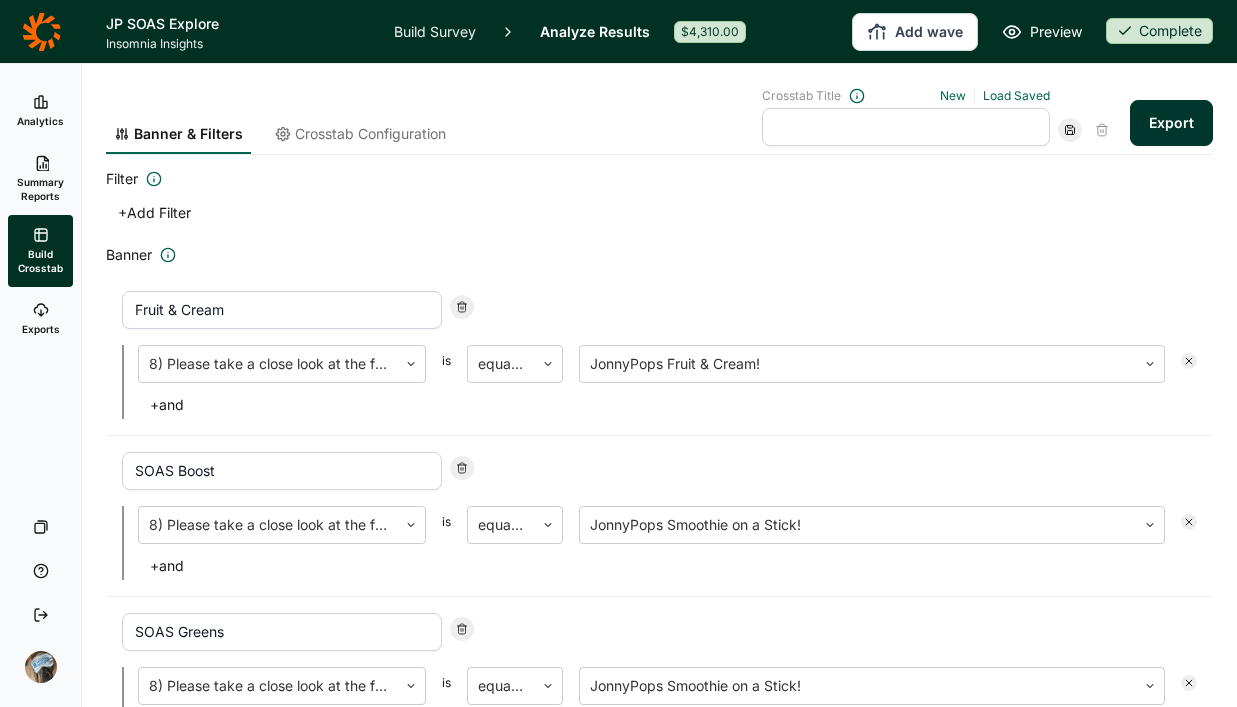 type on "SOAS Fruit & Cream" 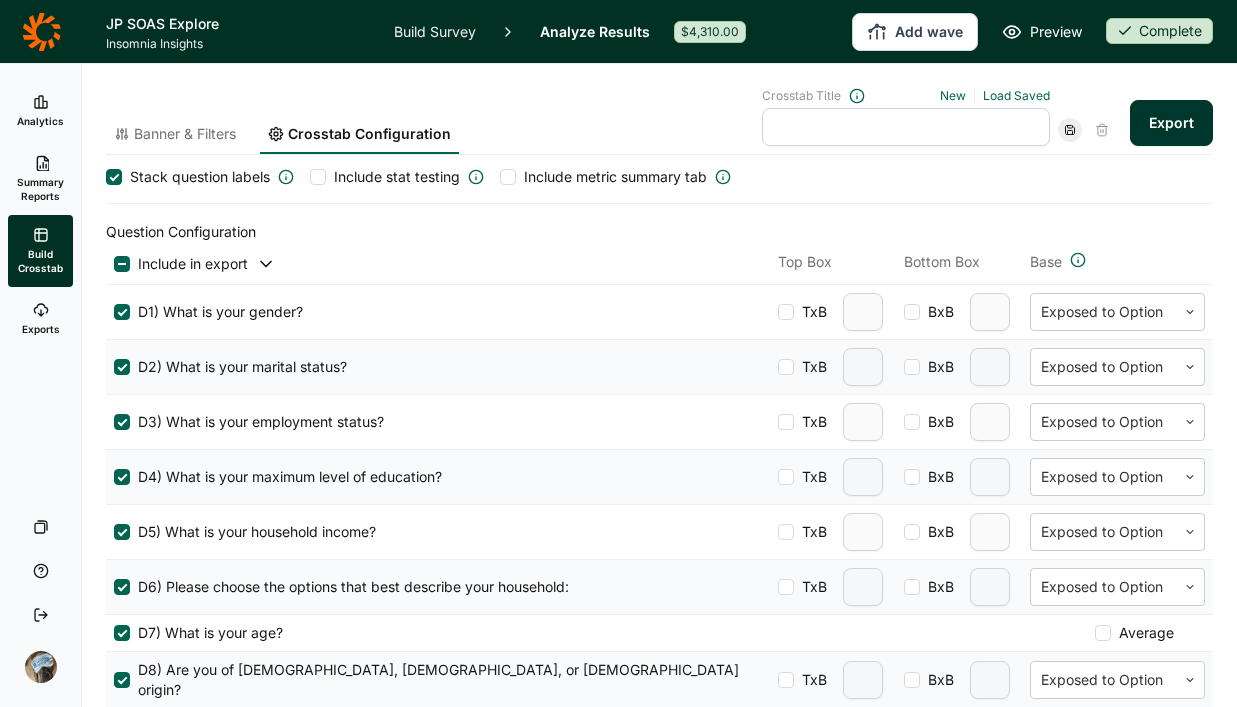 click at bounding box center (318, 177) 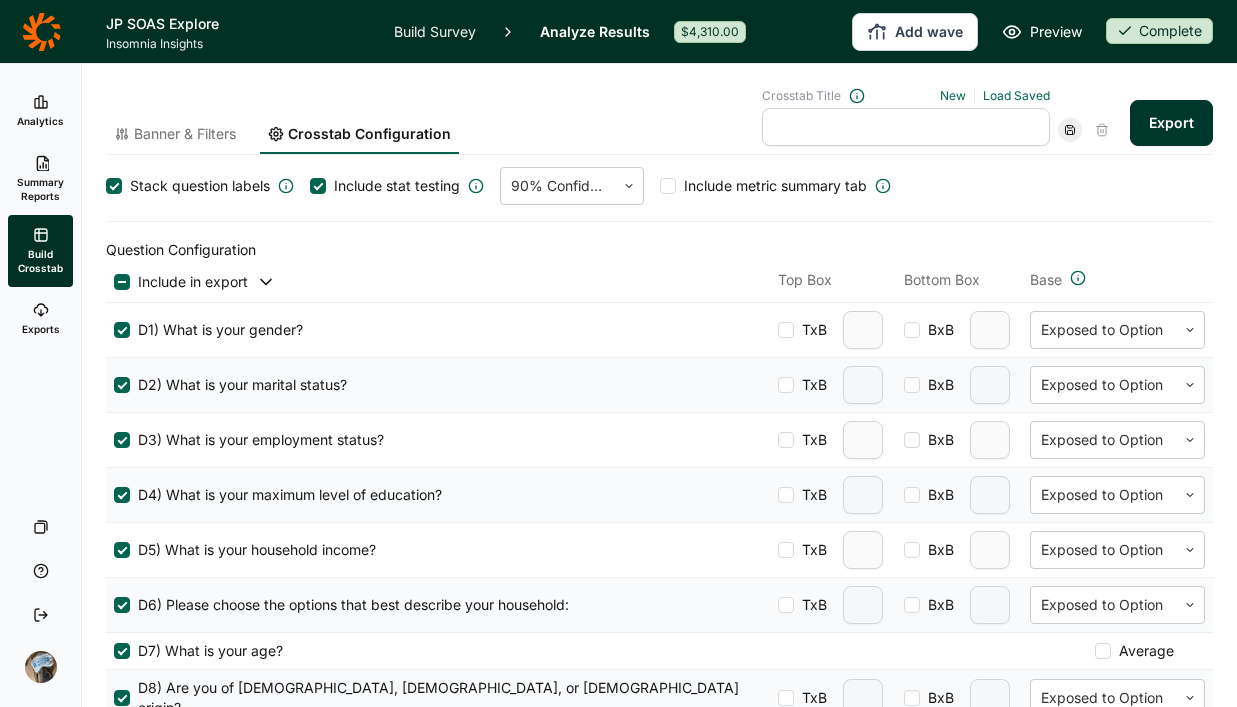 click at bounding box center [668, 186] 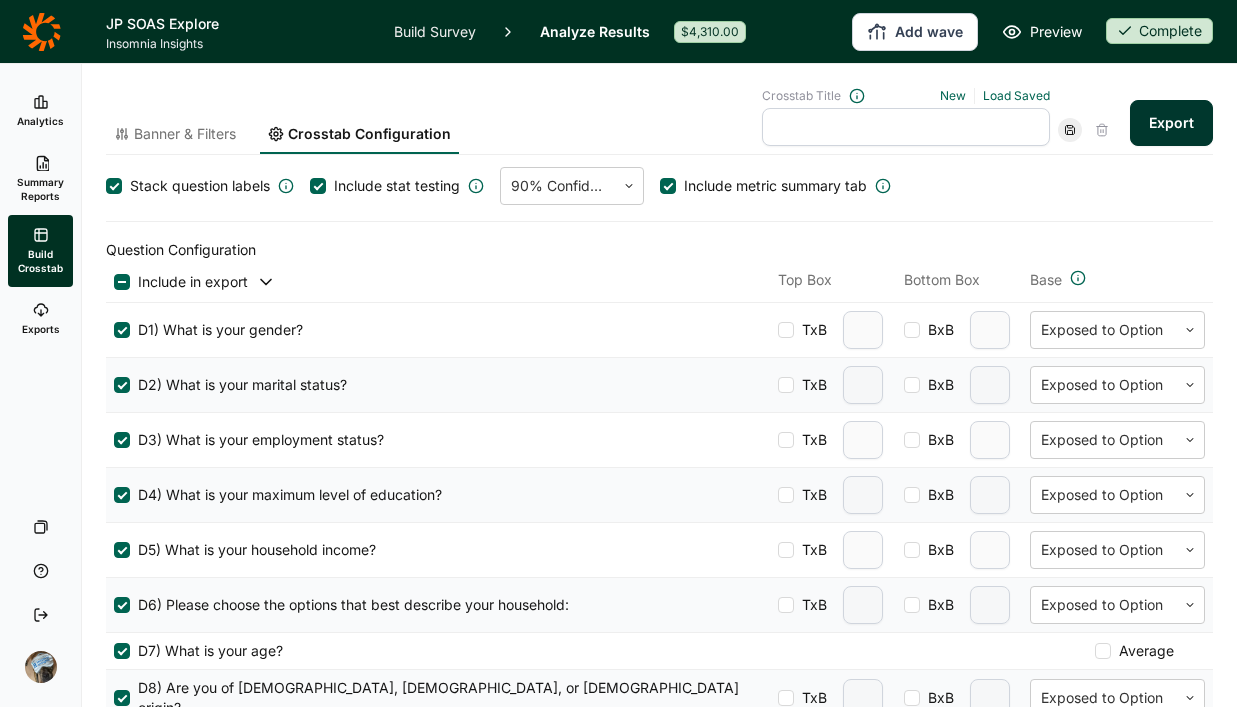 click at bounding box center [115, 186] 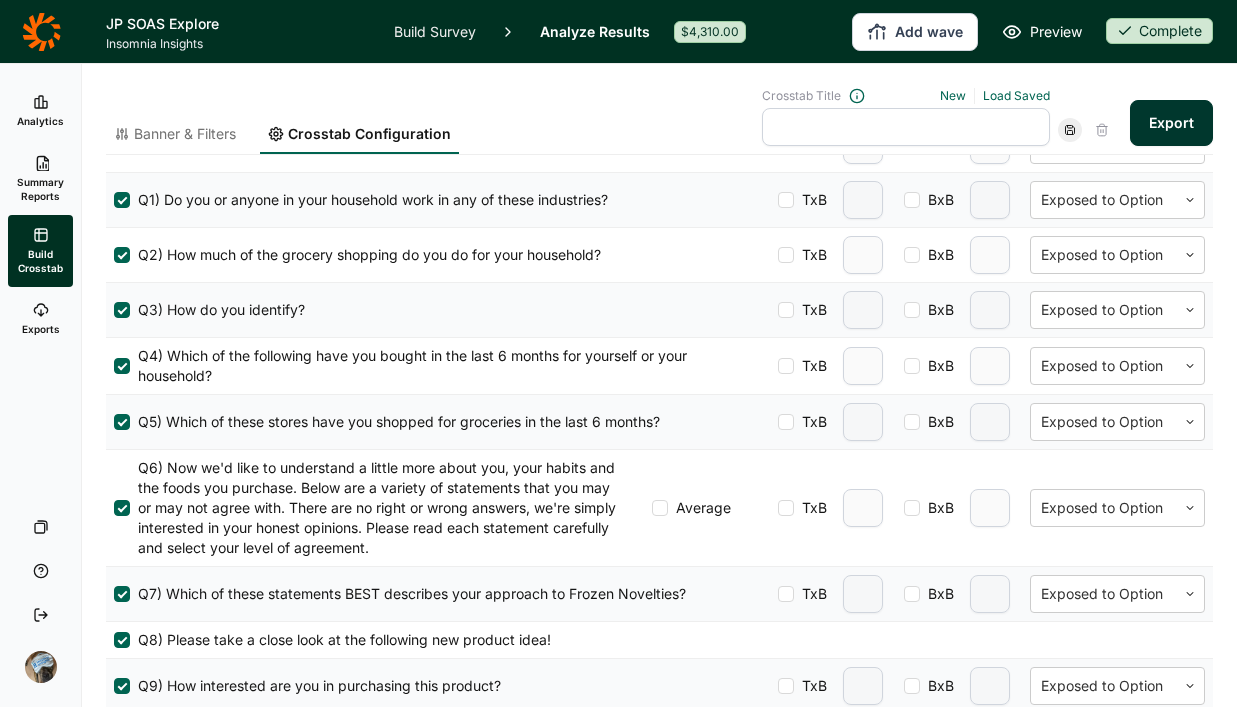 scroll, scrollTop: 697, scrollLeft: 0, axis: vertical 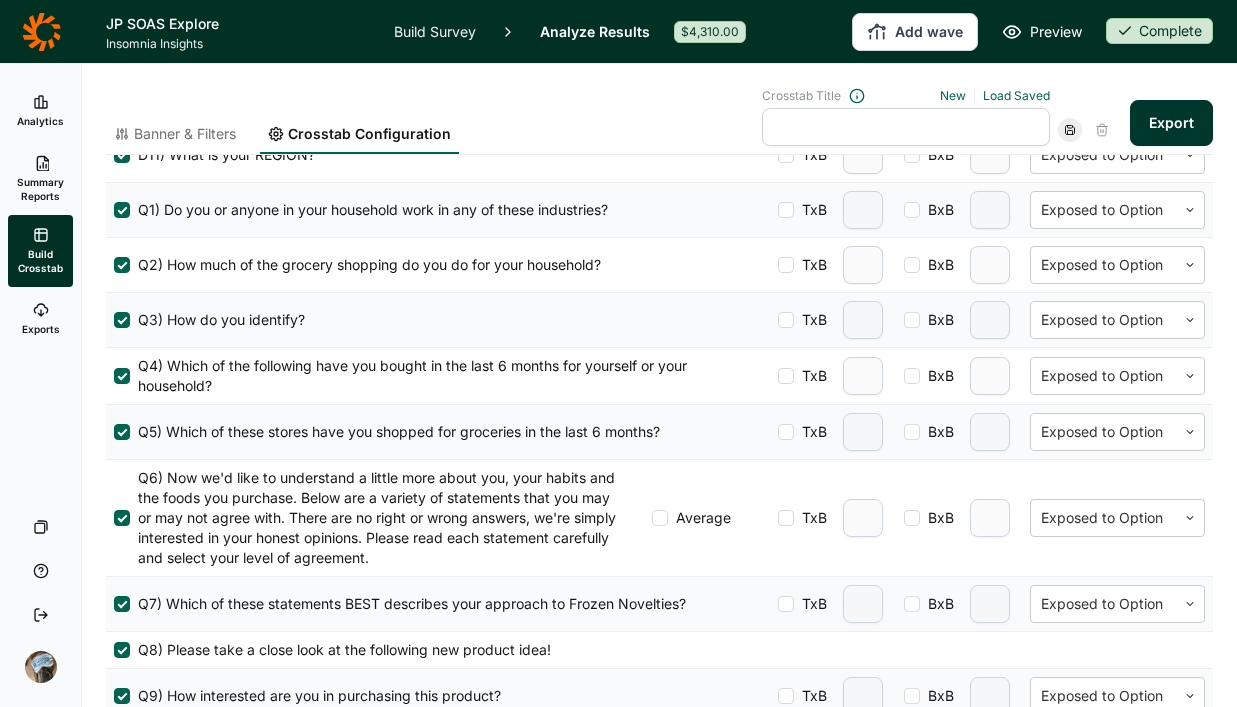 click at bounding box center [122, 320] 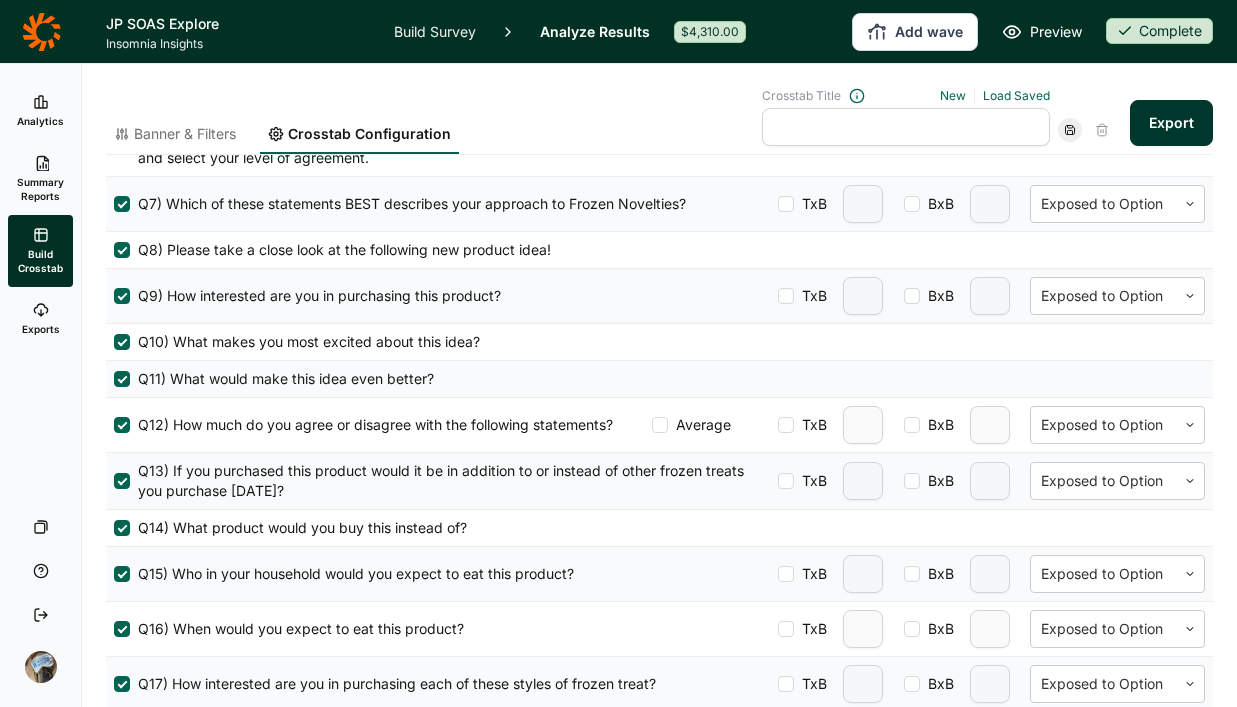 scroll, scrollTop: 1098, scrollLeft: 0, axis: vertical 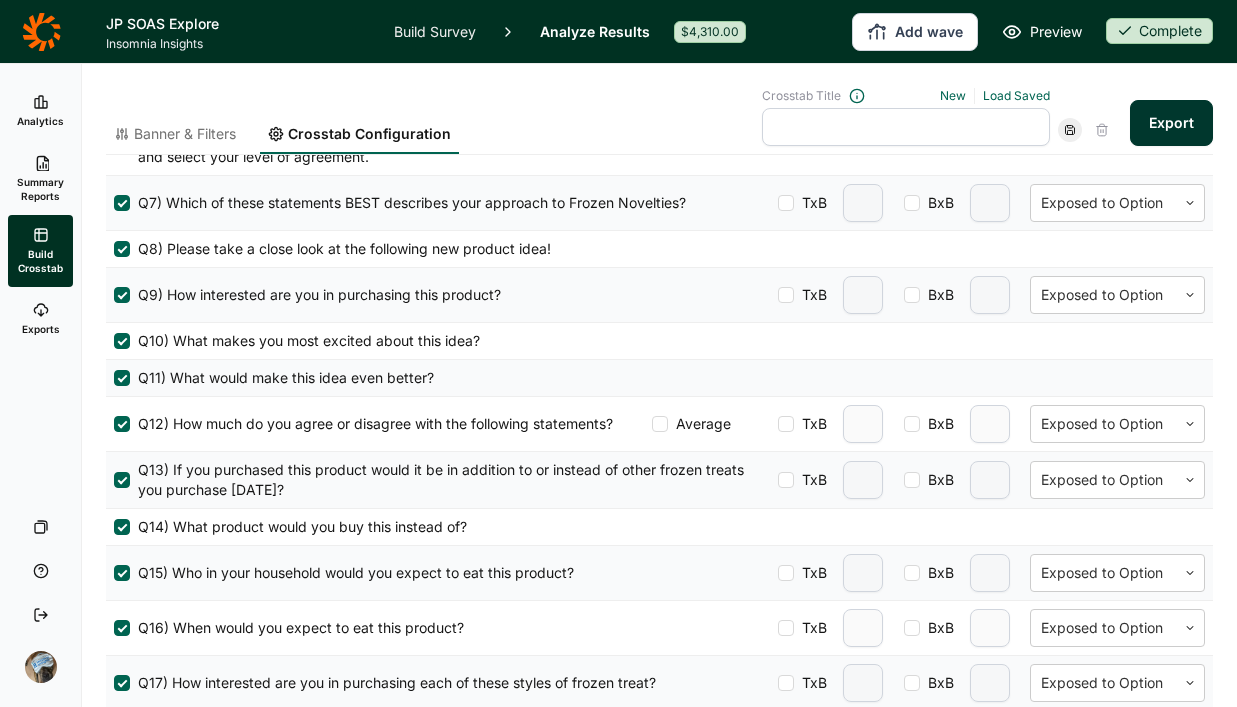 click at bounding box center [786, 424] 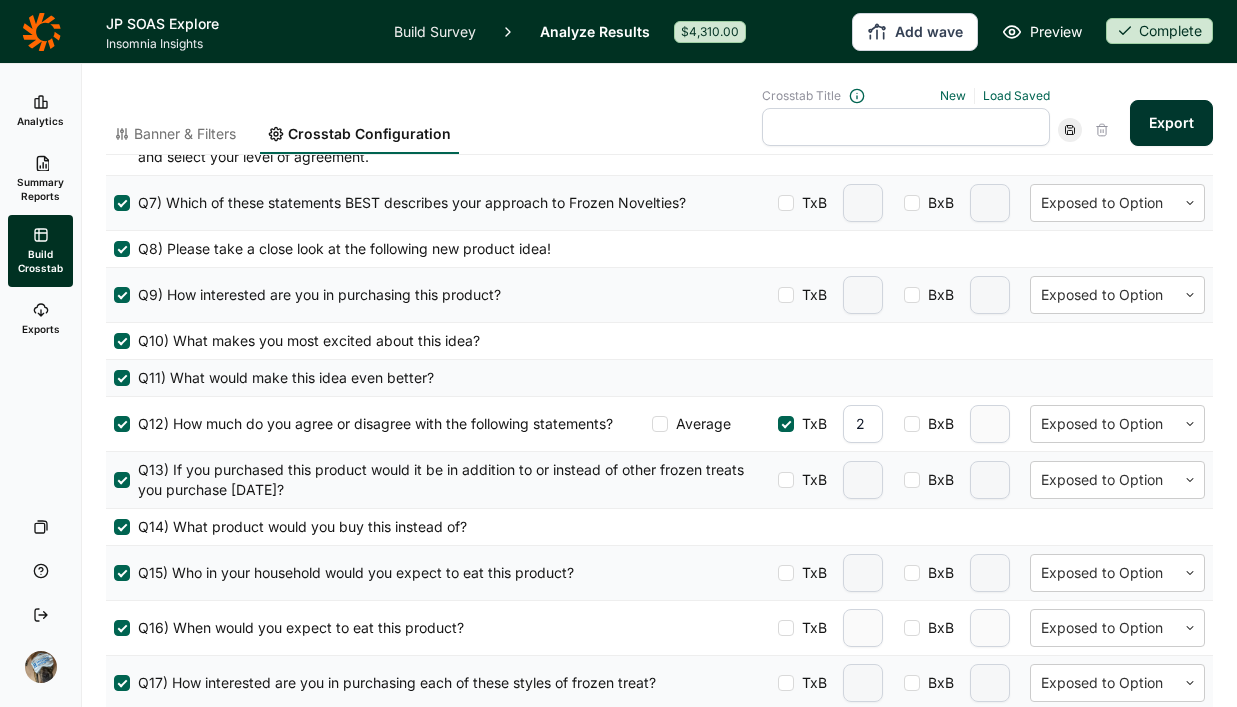 type on "2" 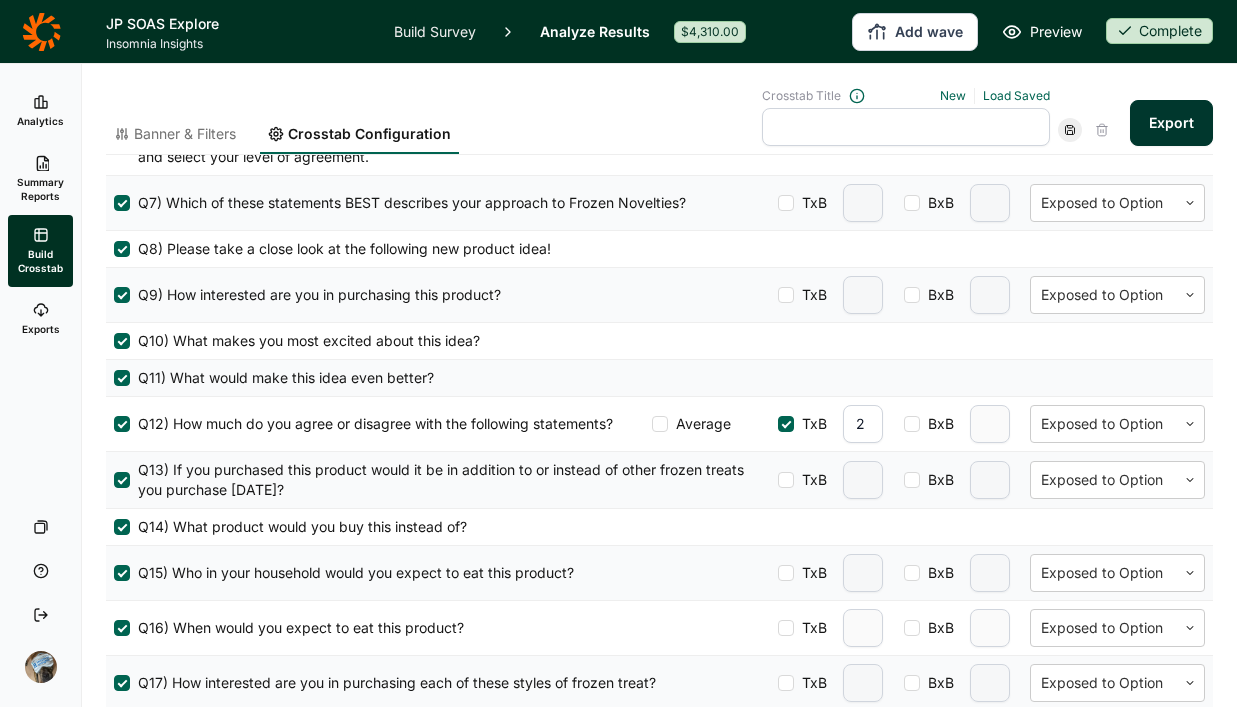 click at bounding box center [786, 295] 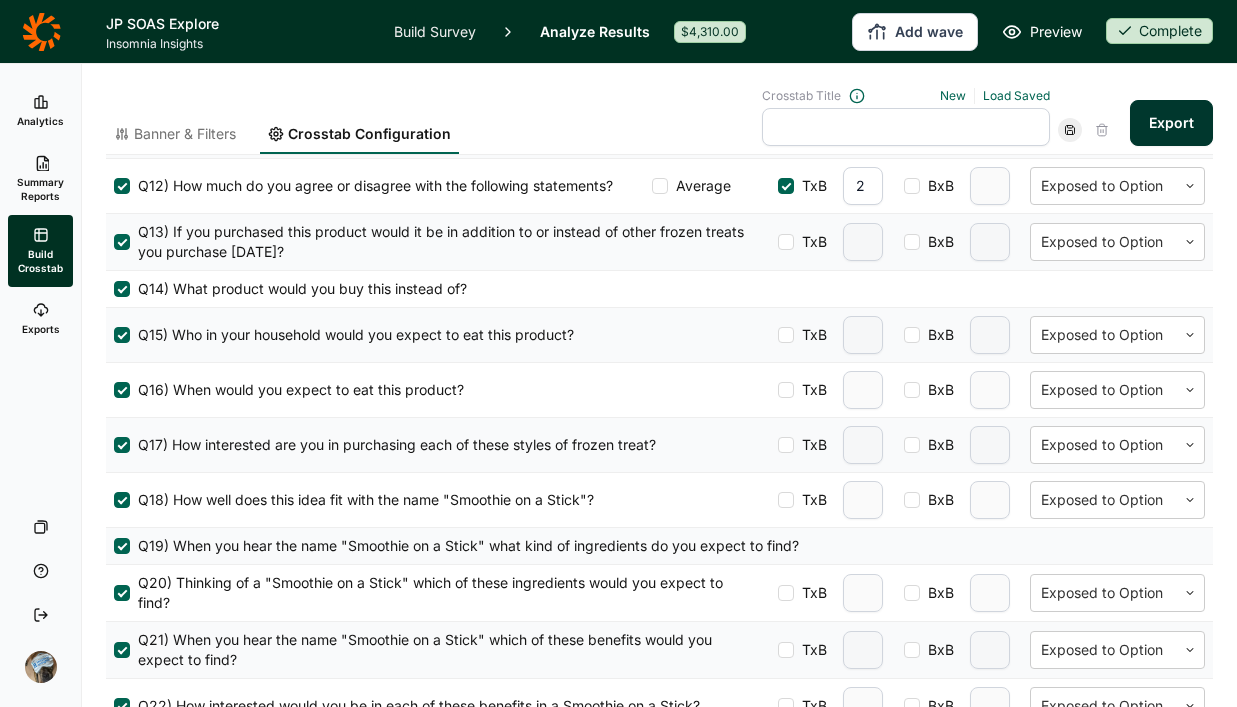 scroll, scrollTop: 1338, scrollLeft: 0, axis: vertical 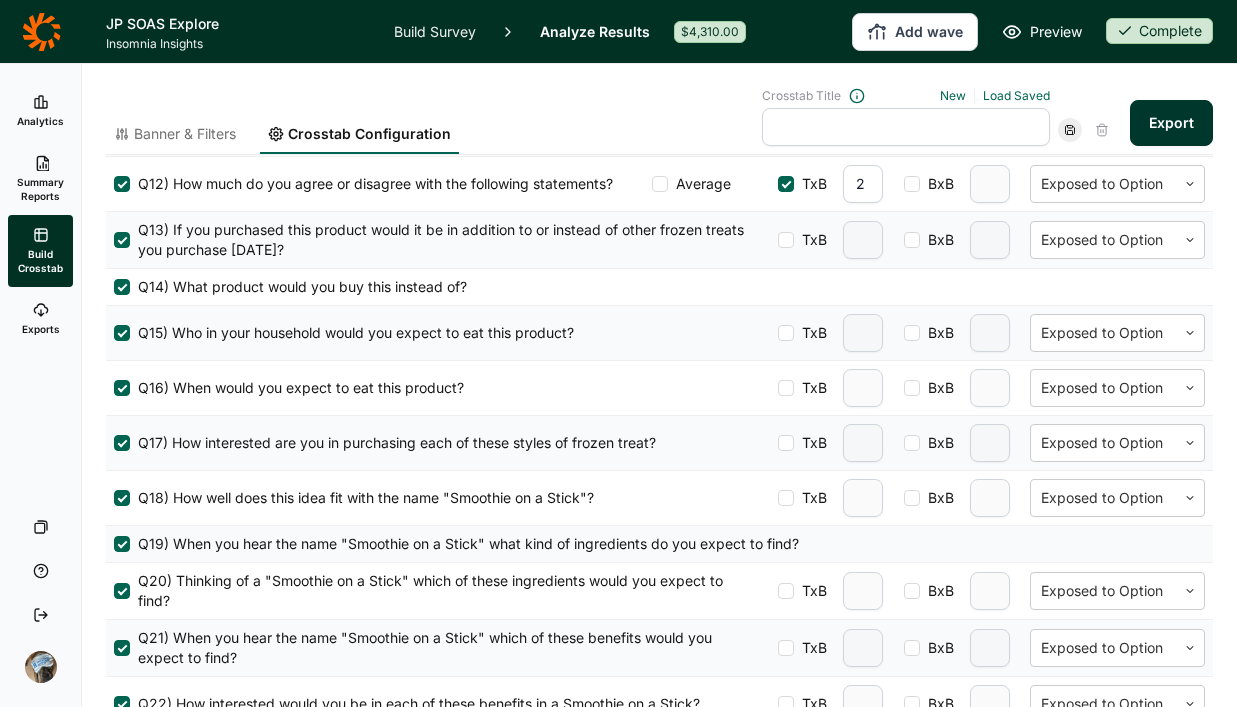click at bounding box center [786, 443] 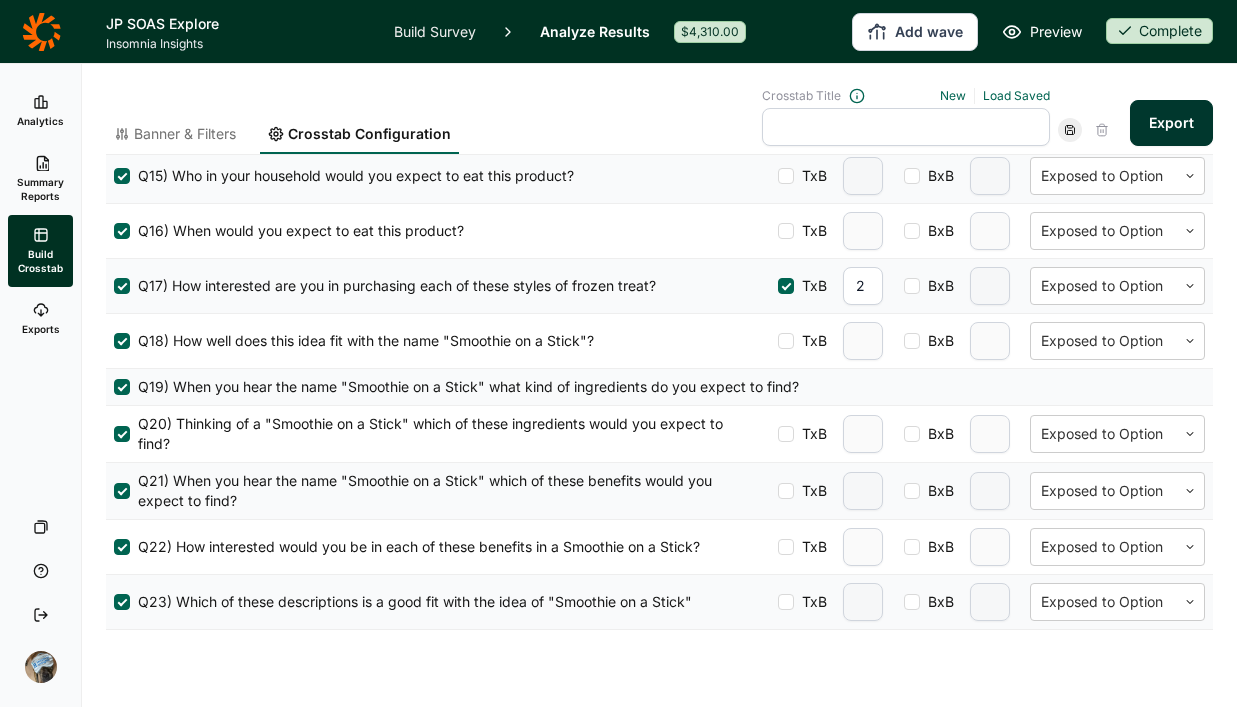 scroll, scrollTop: 1495, scrollLeft: 0, axis: vertical 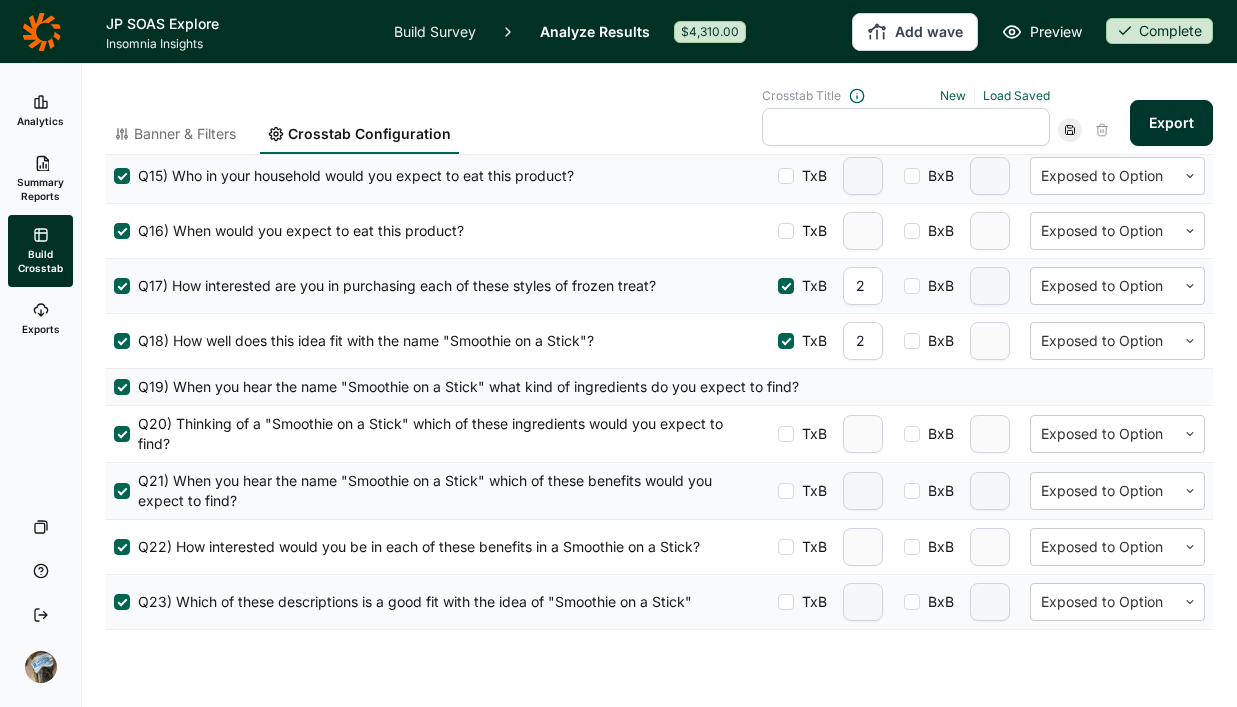 click at bounding box center [786, 547] 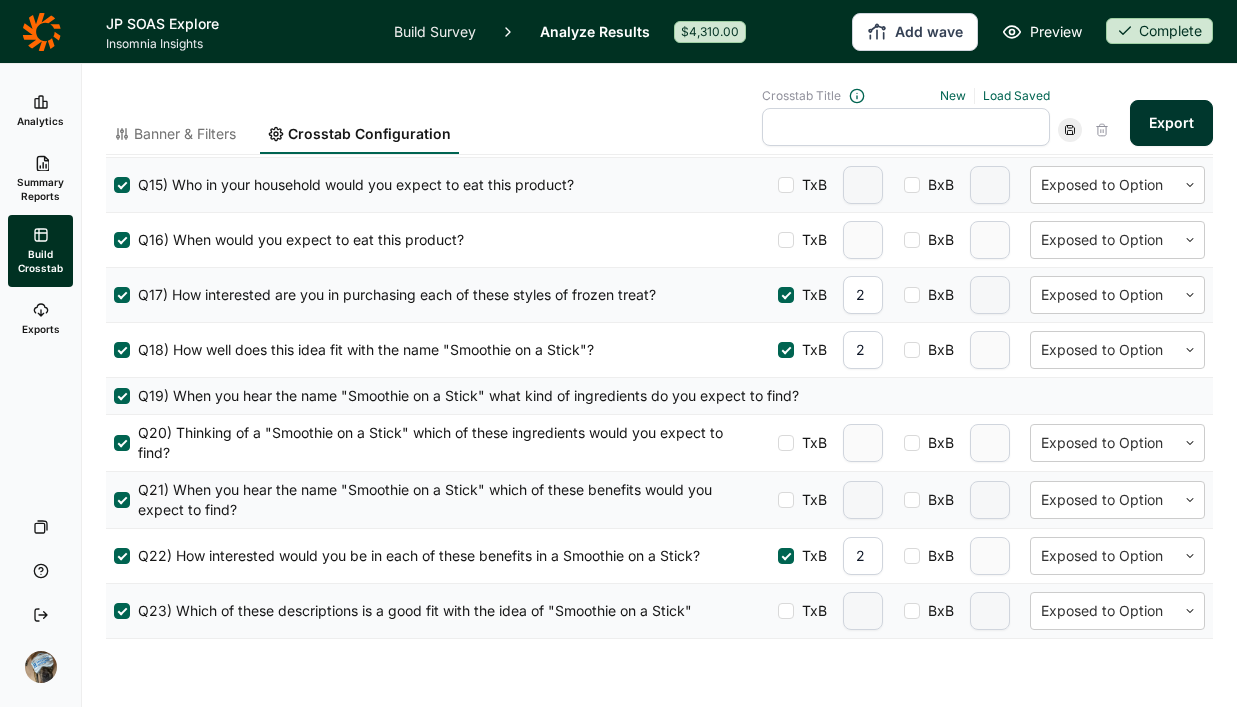 scroll, scrollTop: 1483, scrollLeft: 0, axis: vertical 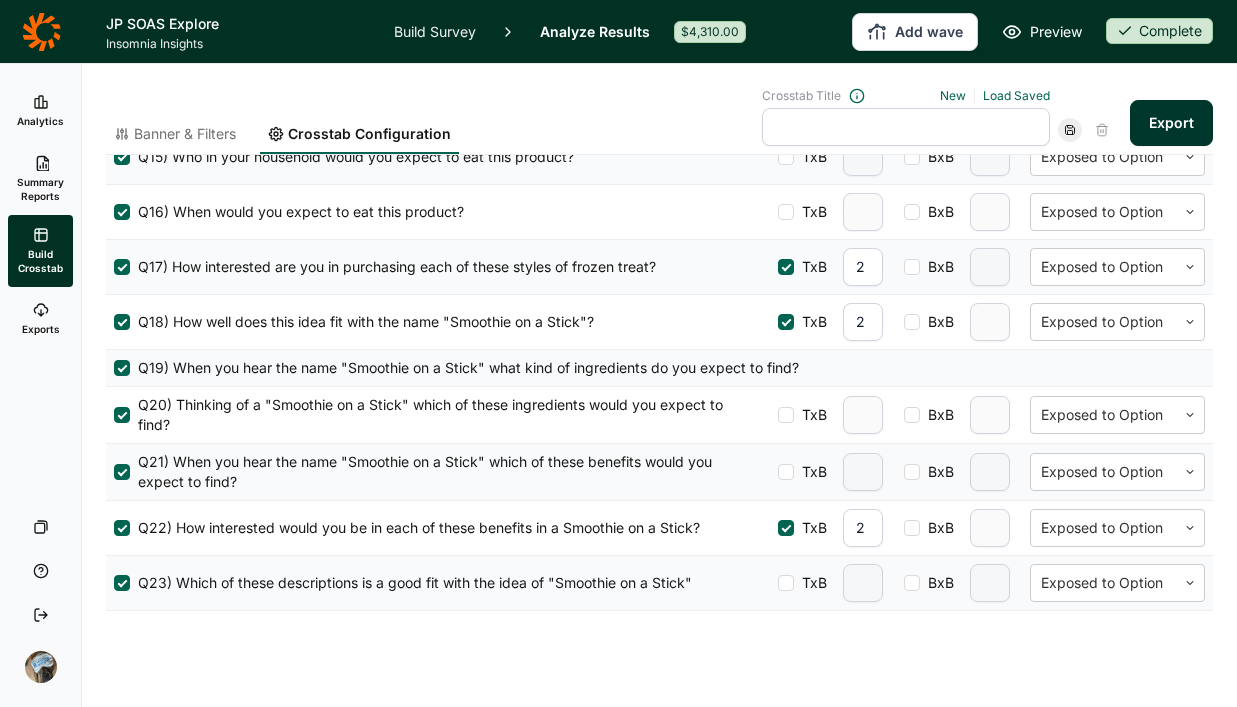 click at bounding box center (906, 127) 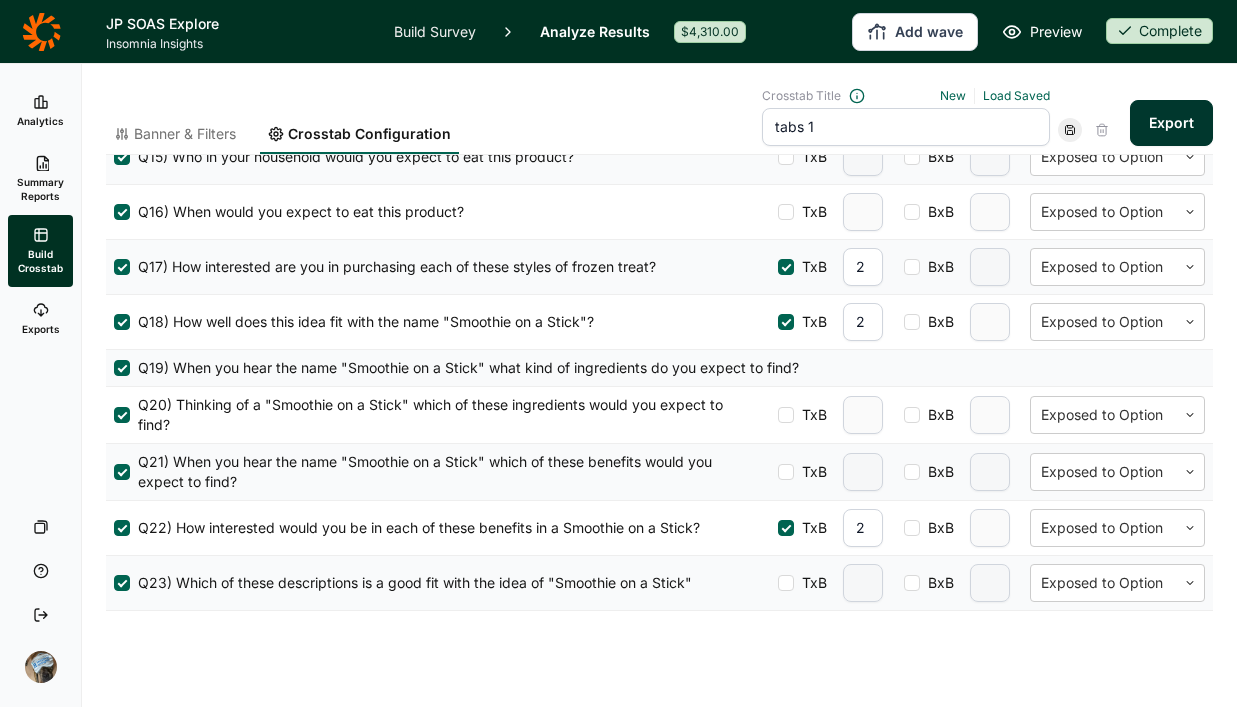 click at bounding box center (1070, 130) 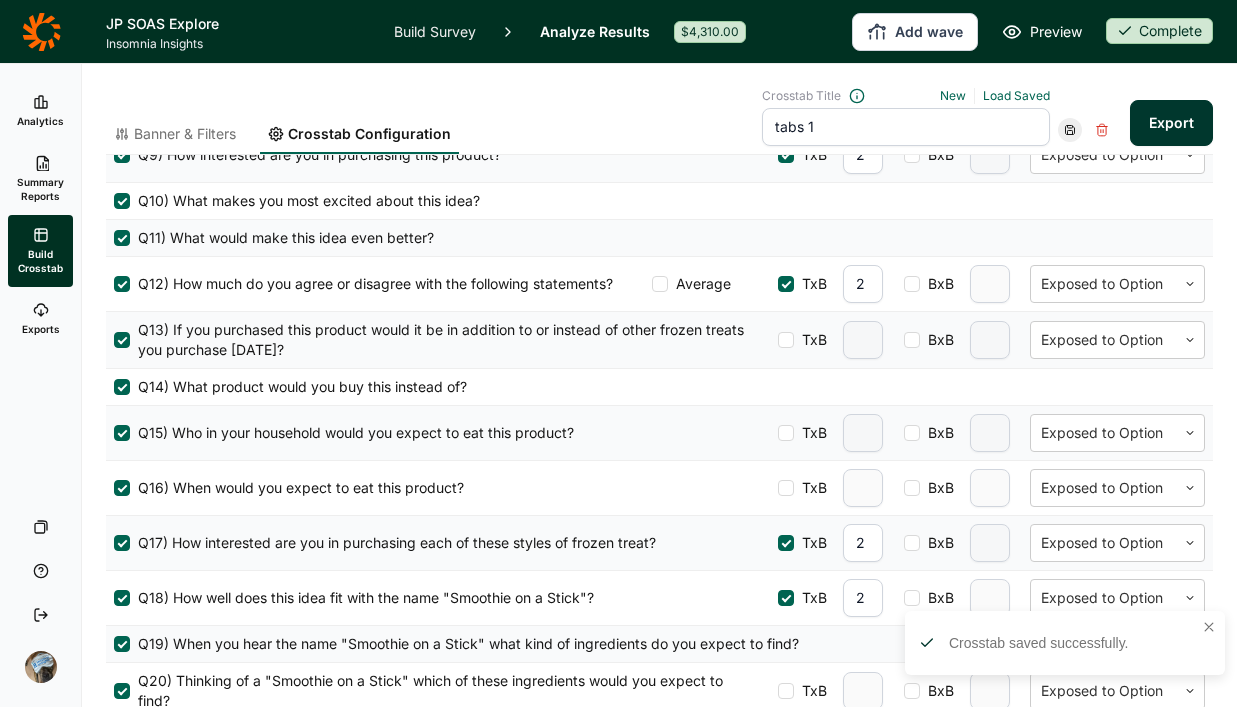 click on "Banner & Filters" at bounding box center [185, 134] 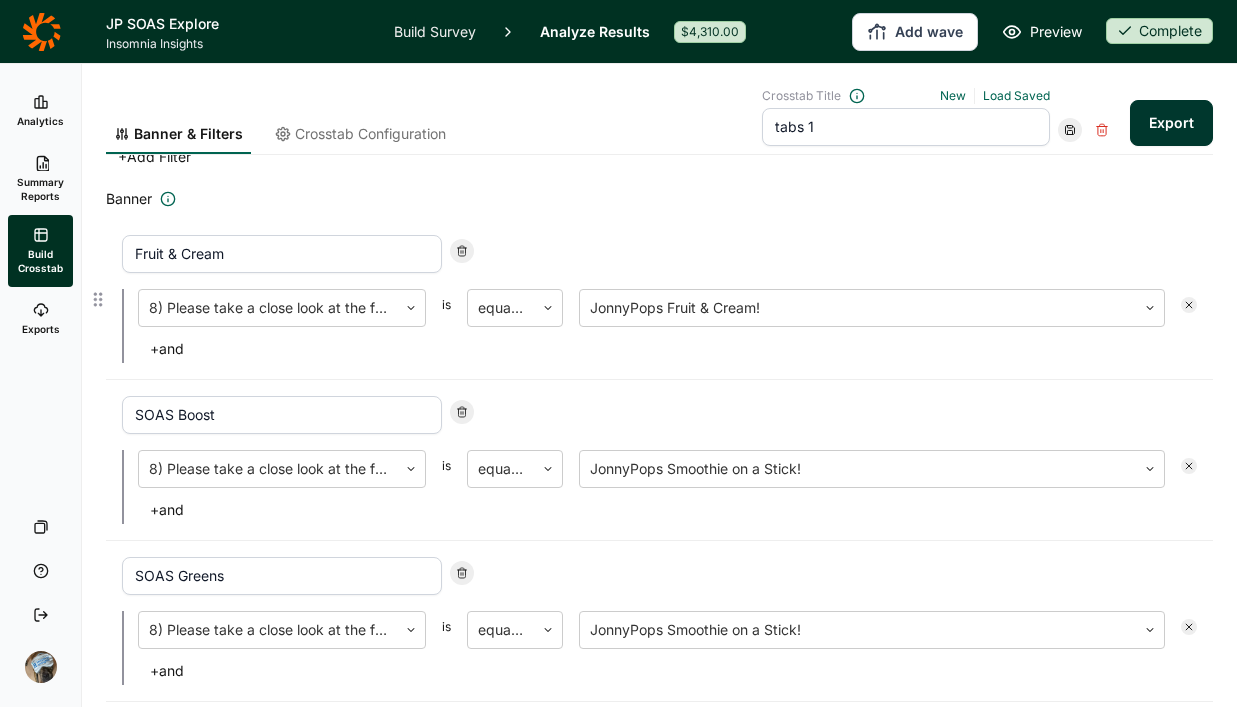 scroll, scrollTop: 61, scrollLeft: 0, axis: vertical 